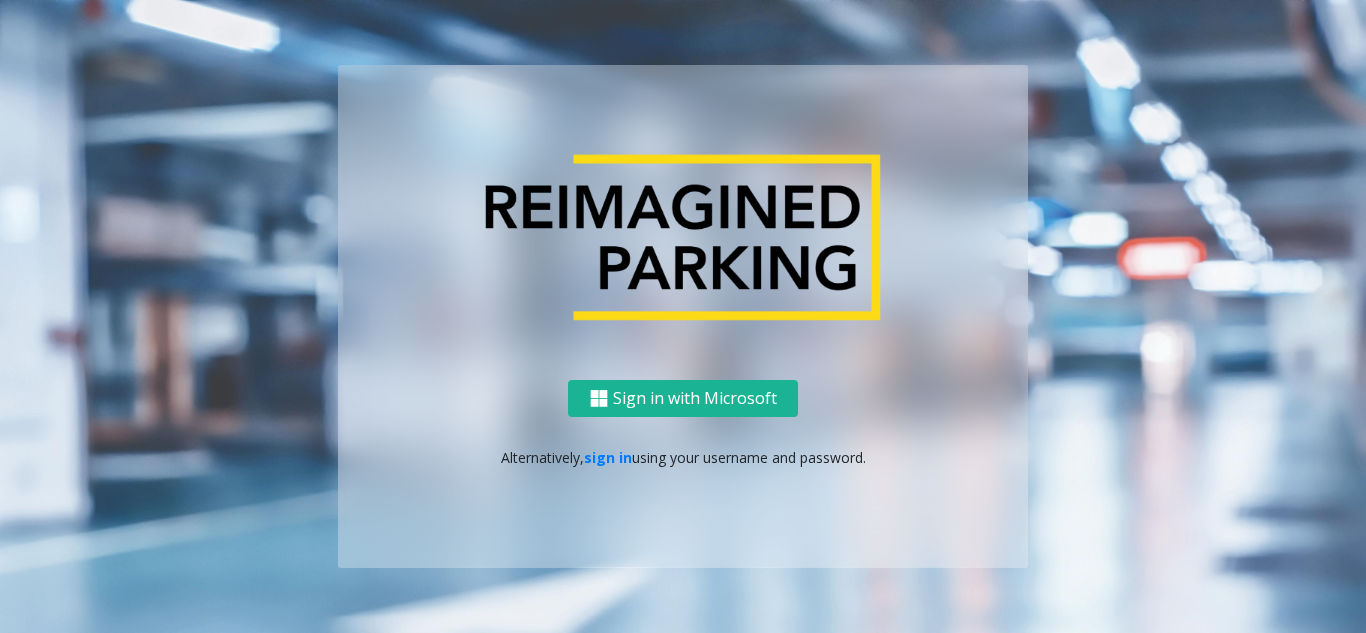 scroll, scrollTop: 0, scrollLeft: 0, axis: both 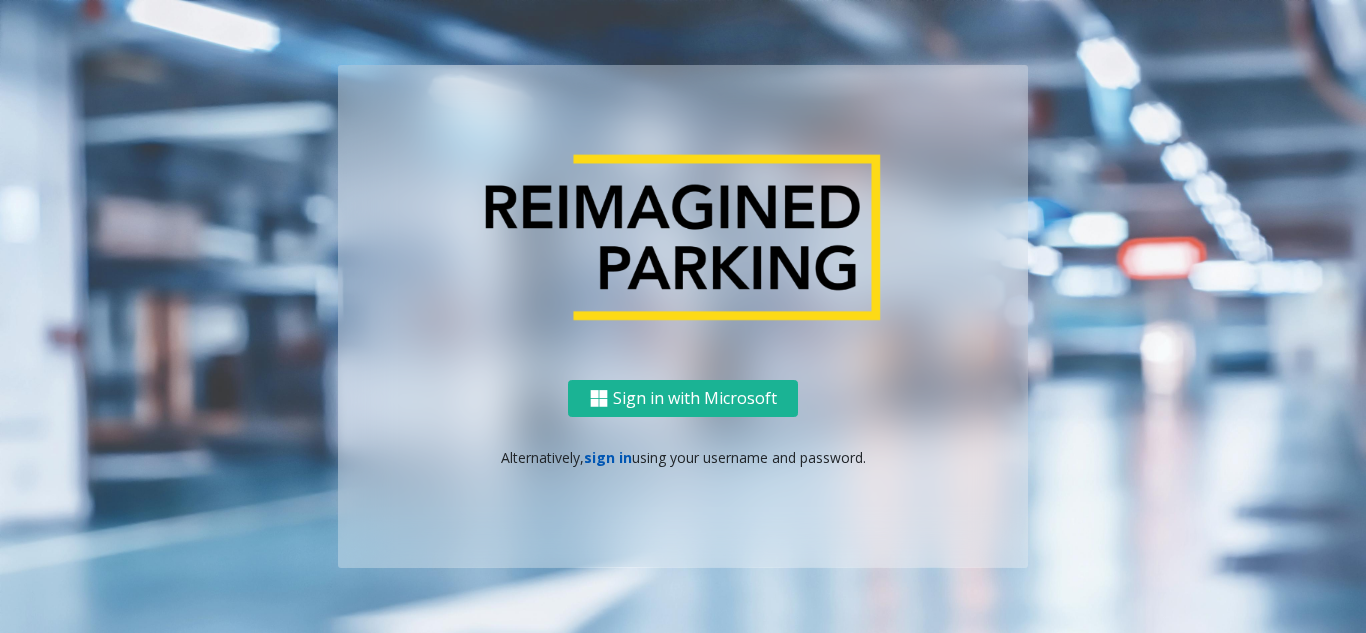 click on "sign in" 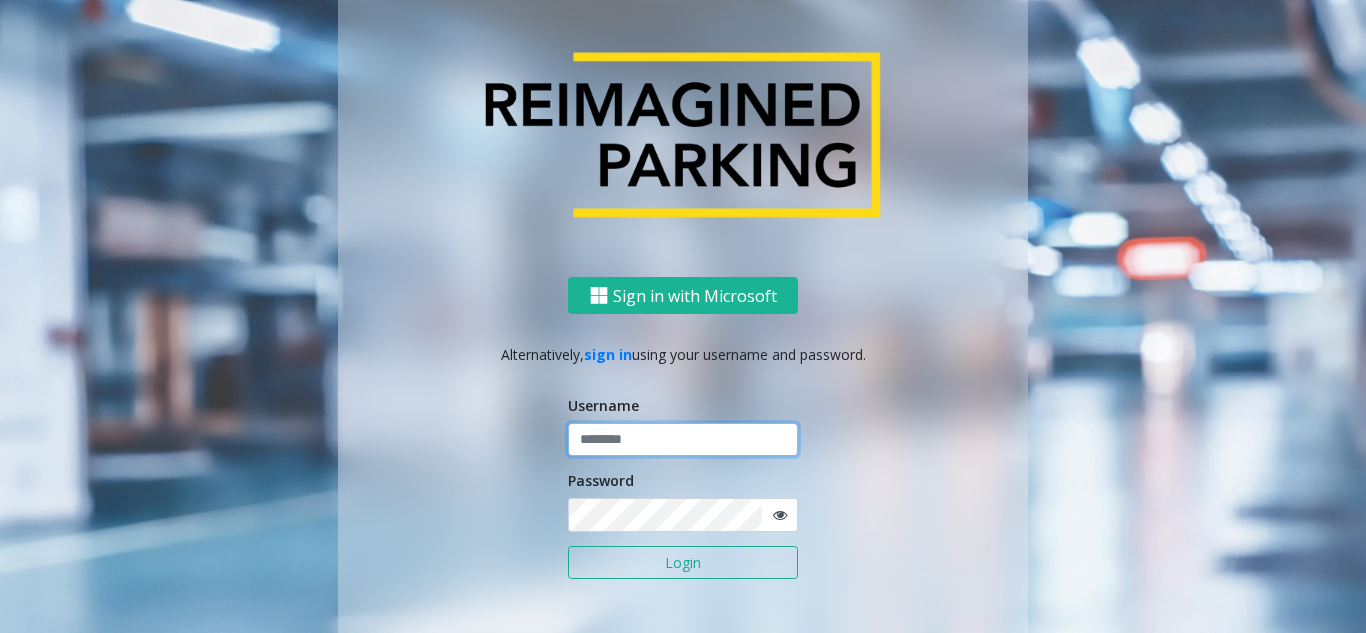 click 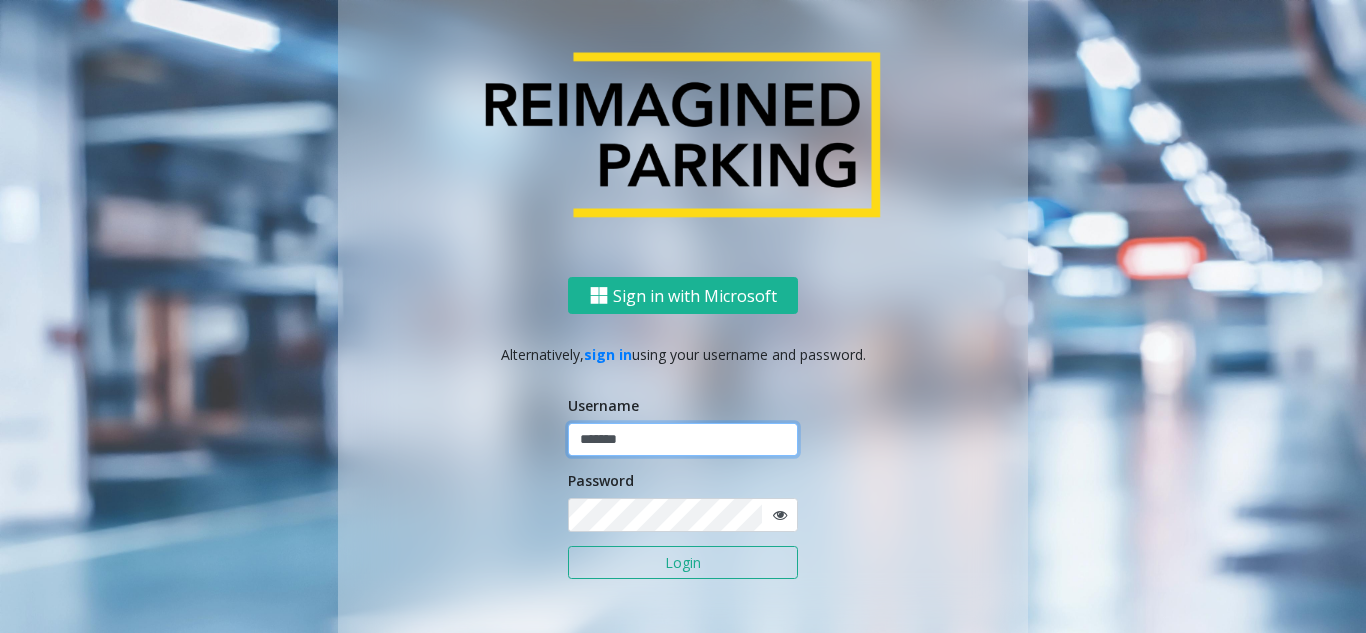 type on "*******" 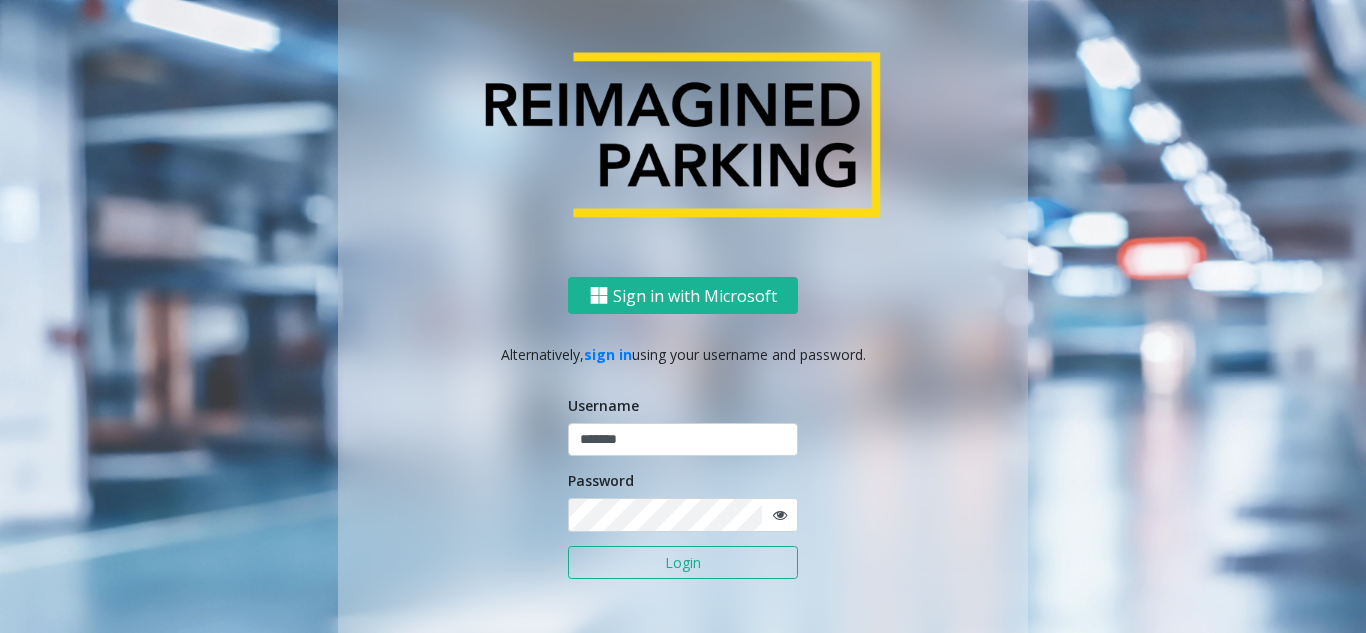click on "Login" 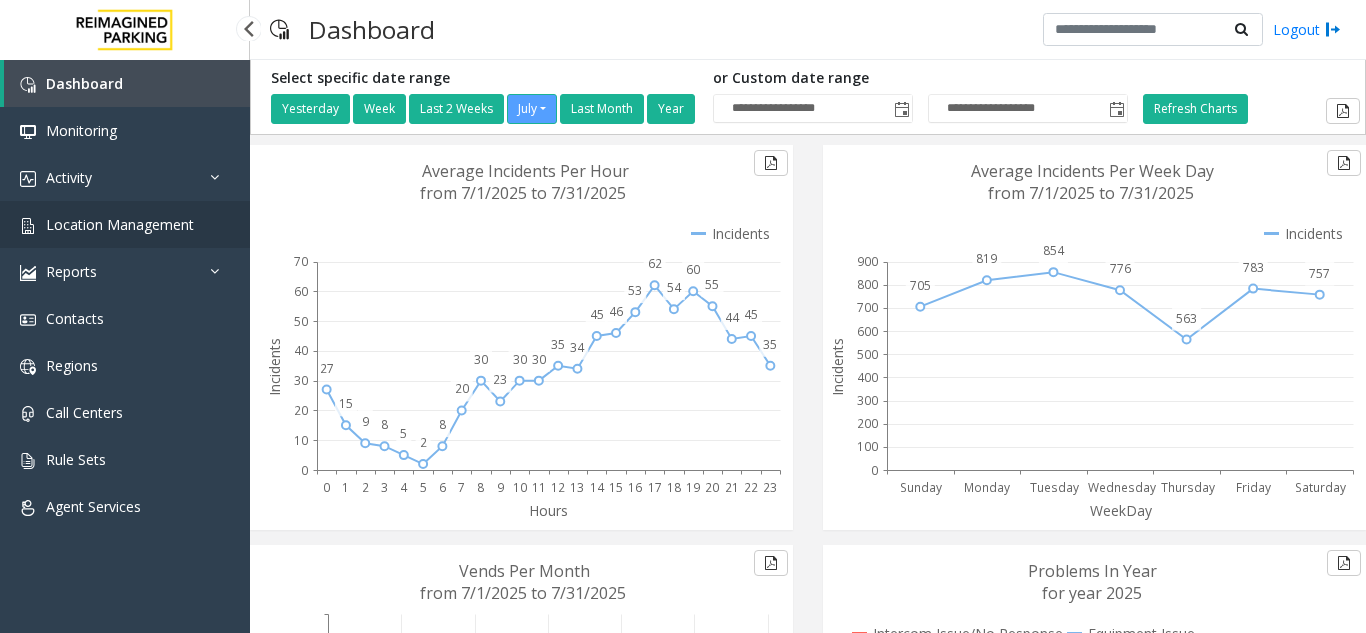 click on "Location Management" at bounding box center (120, 224) 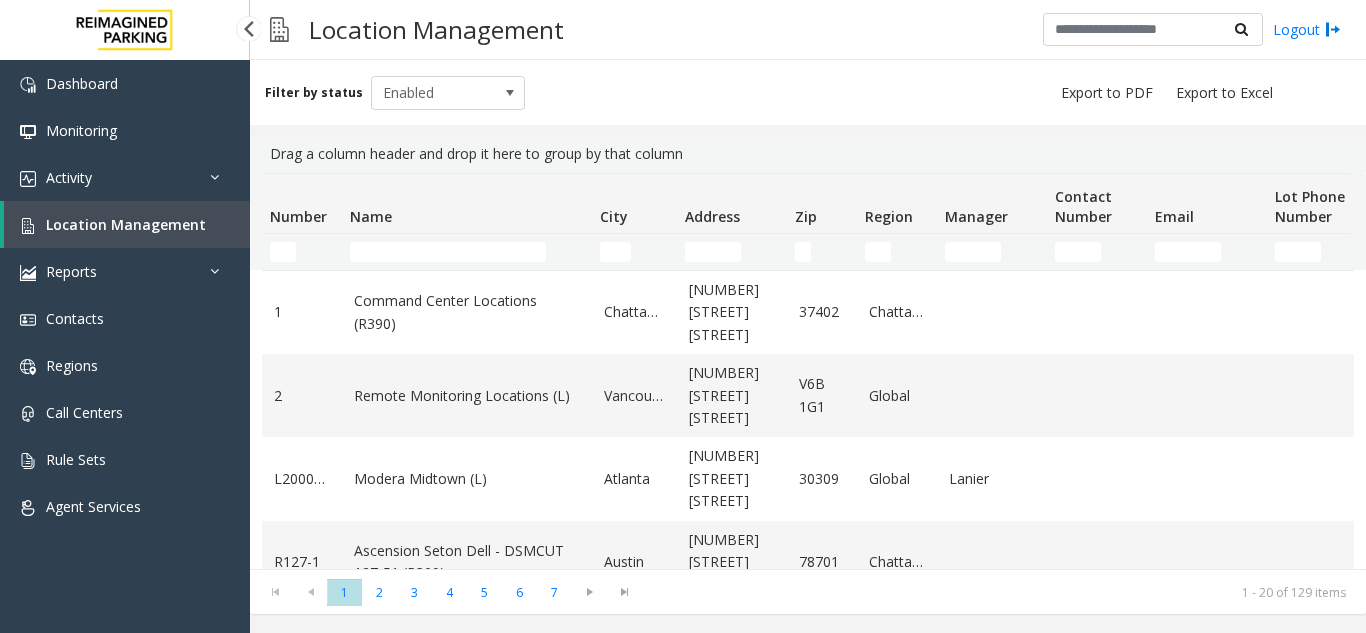 click on "Location Management" at bounding box center (126, 224) 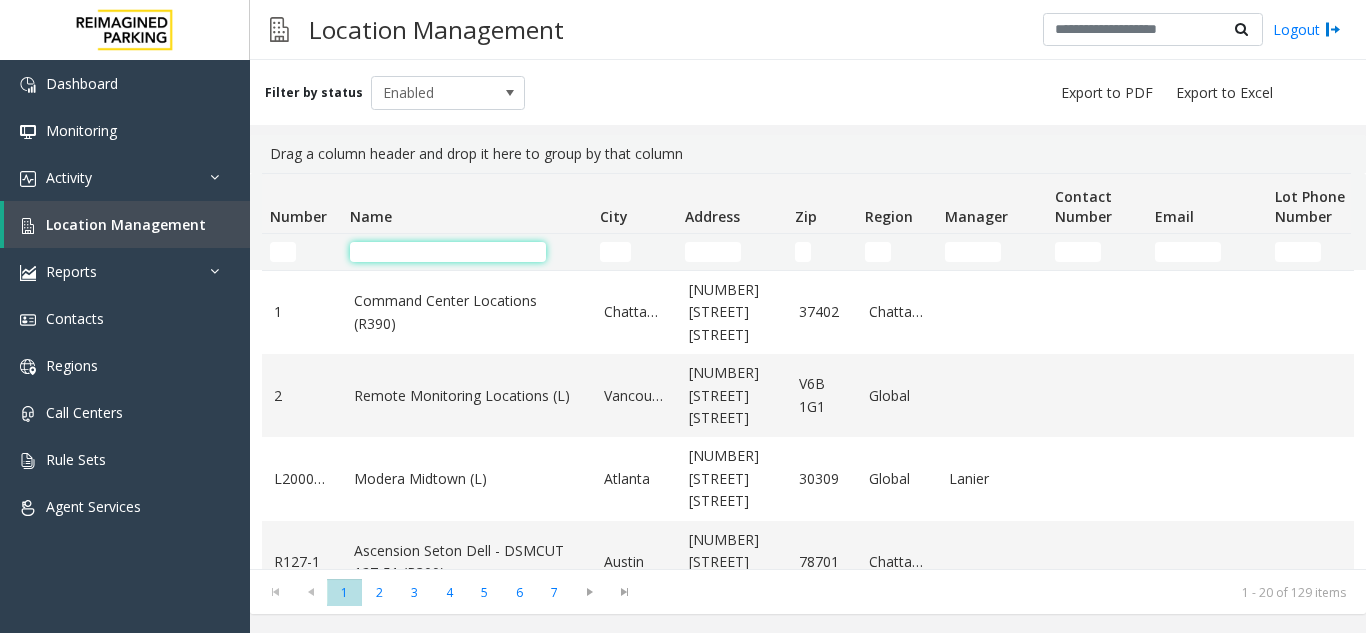 click 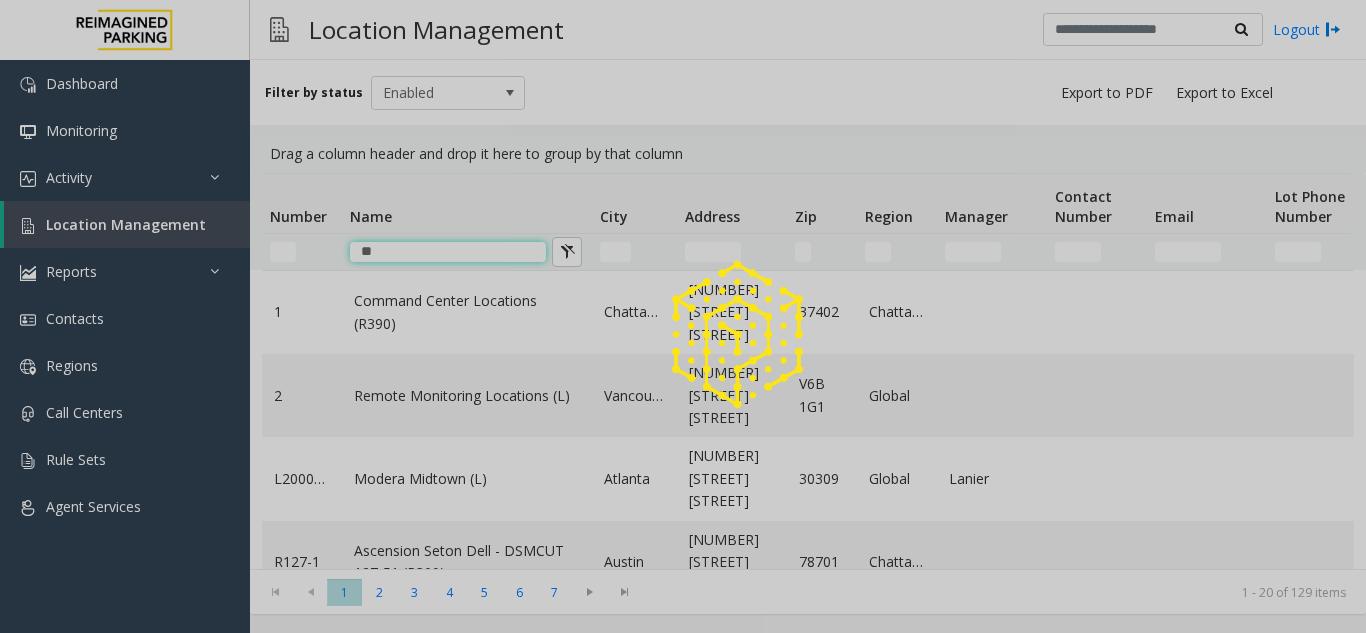 type on "*" 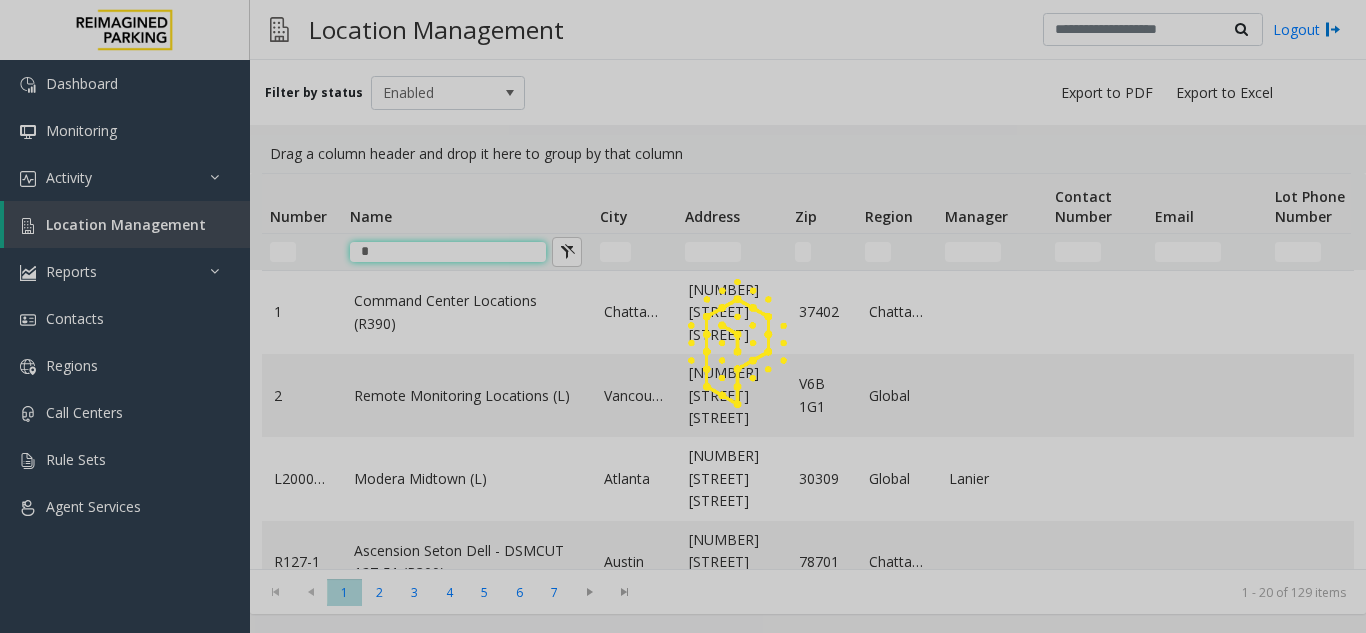 type 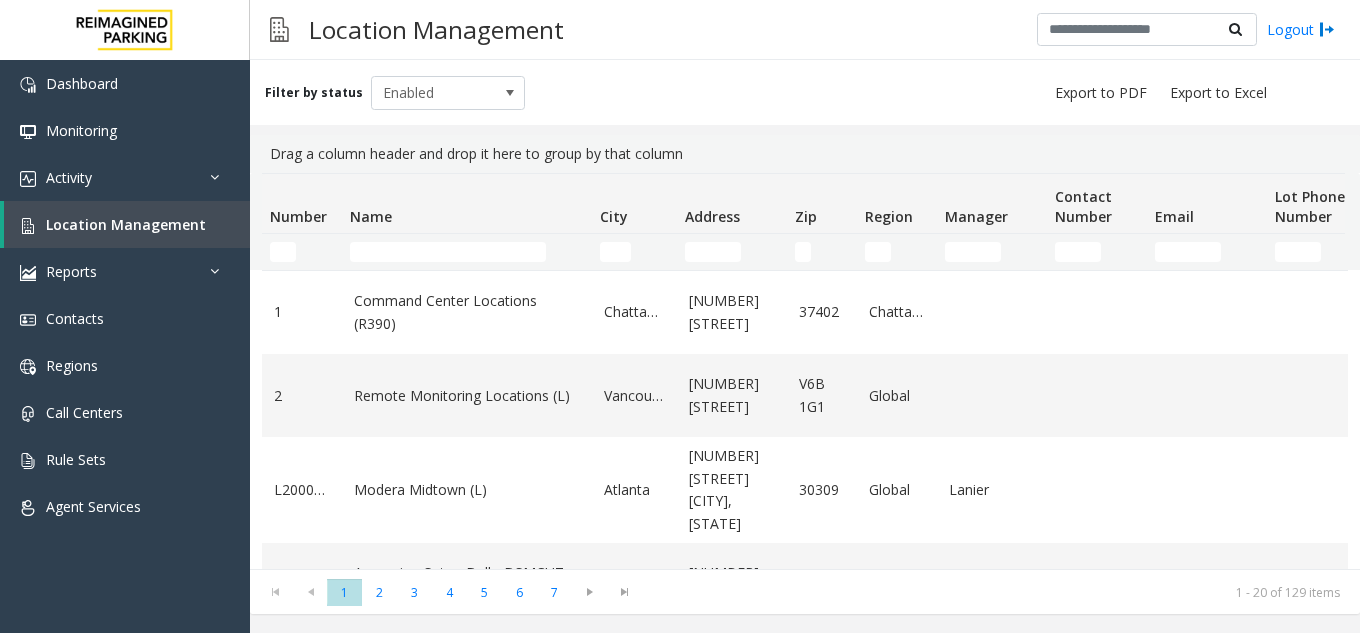 scroll, scrollTop: 0, scrollLeft: 0, axis: both 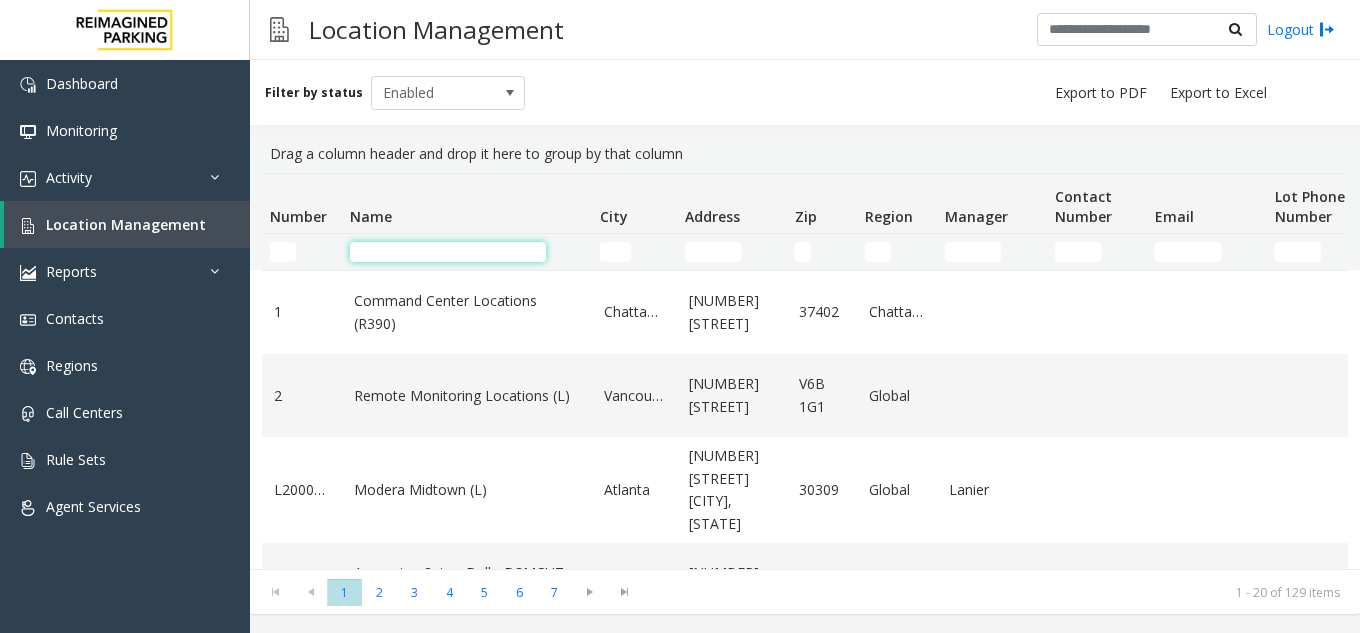 click 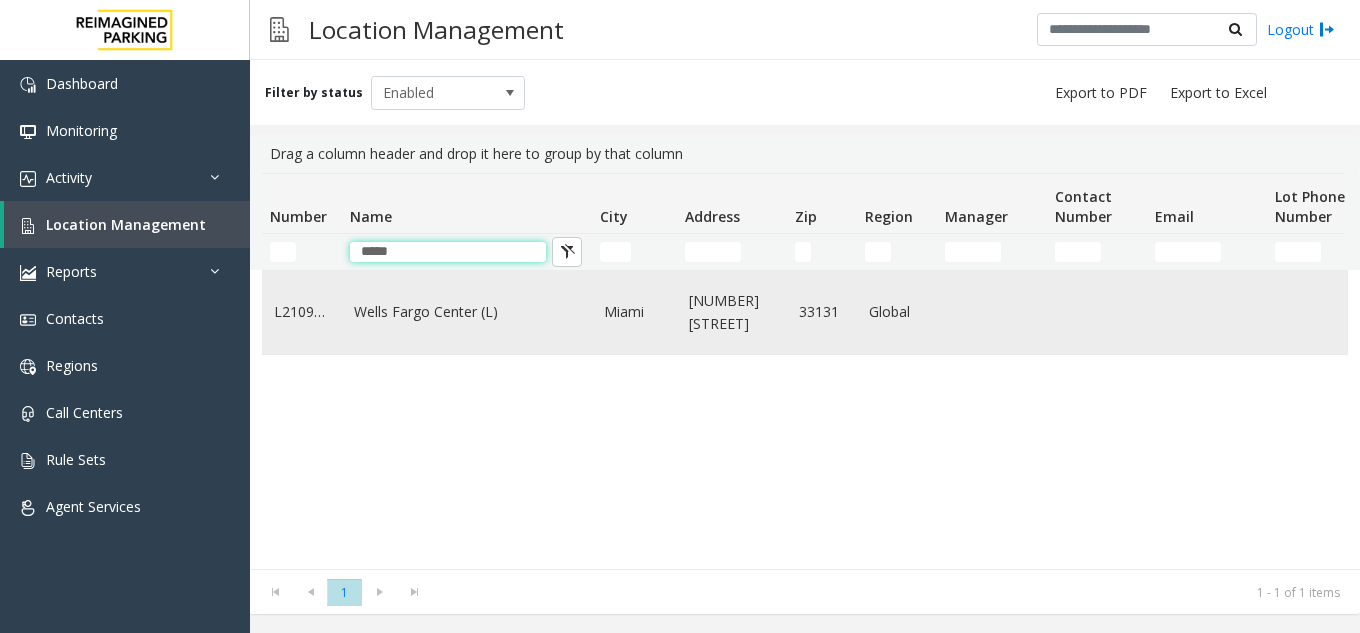type on "*****" 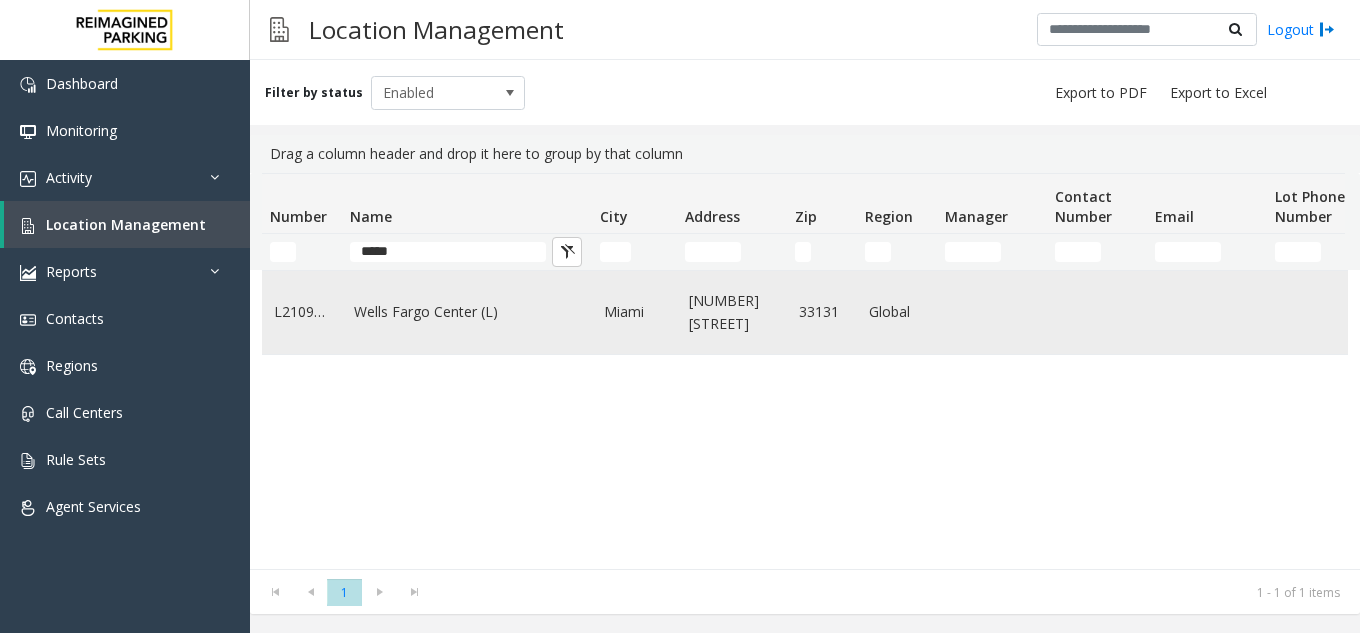 click on "Wells Fargo Center (L)" 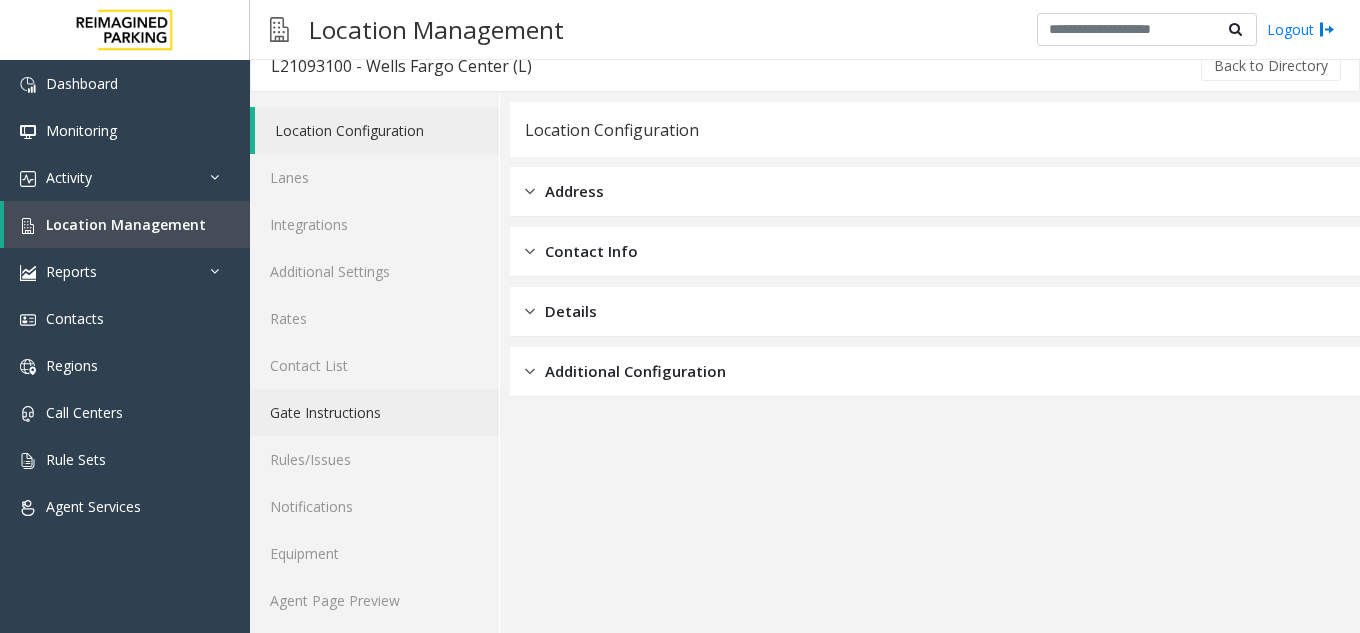 scroll, scrollTop: 26, scrollLeft: 0, axis: vertical 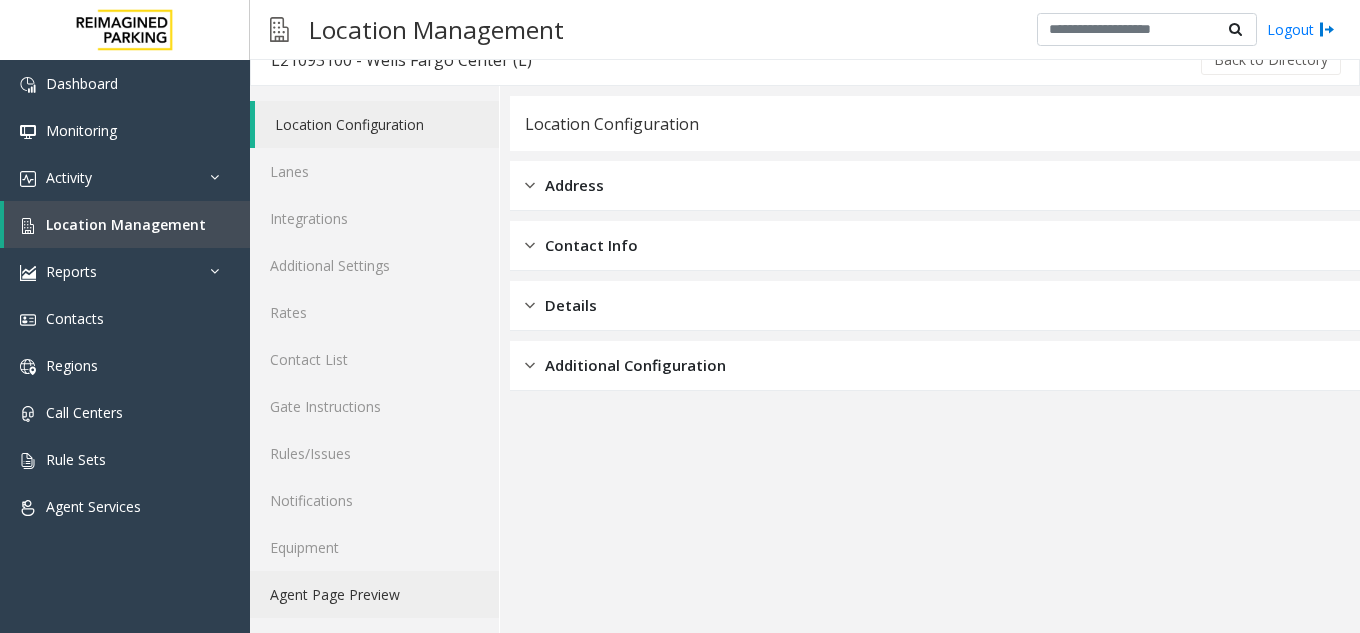 click on "Agent Page Preview" 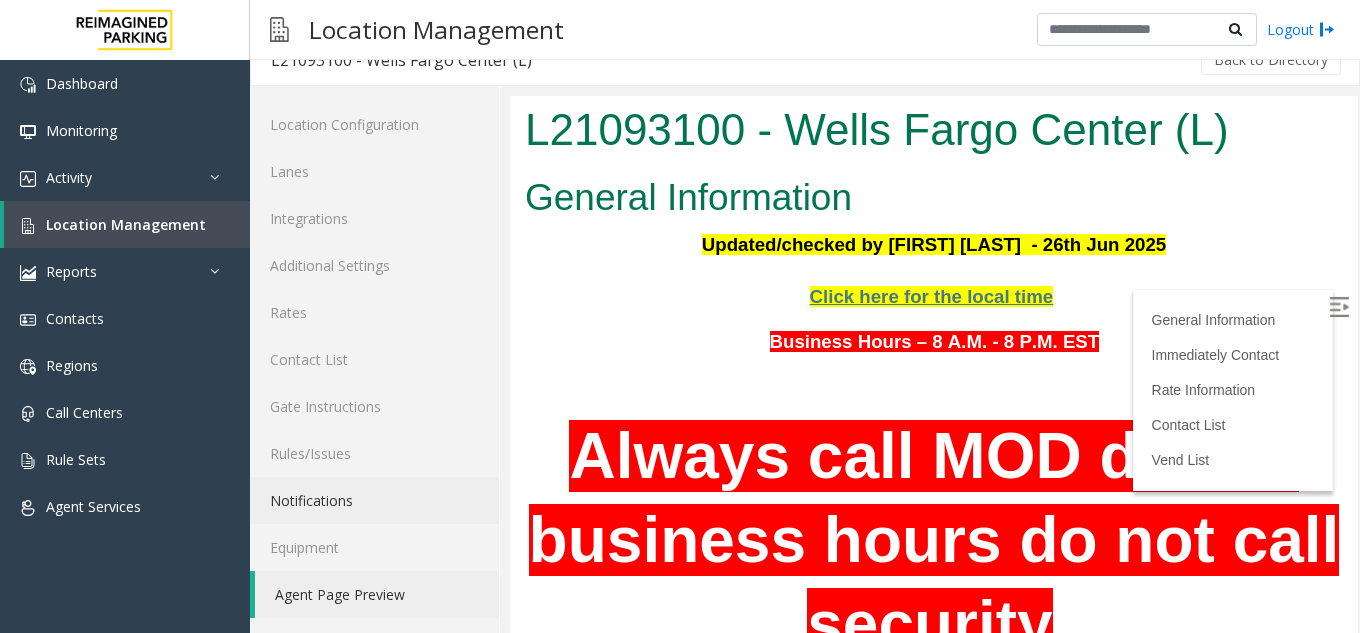 scroll, scrollTop: 0, scrollLeft: 0, axis: both 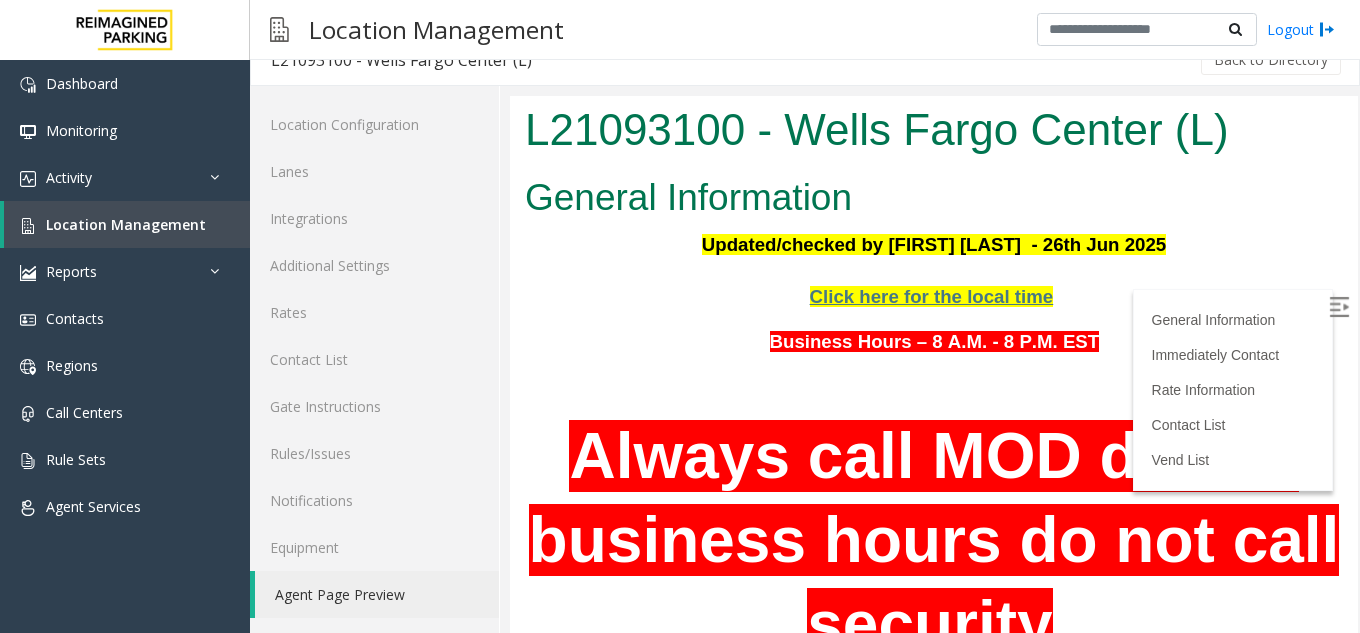 click at bounding box center (934, 271) 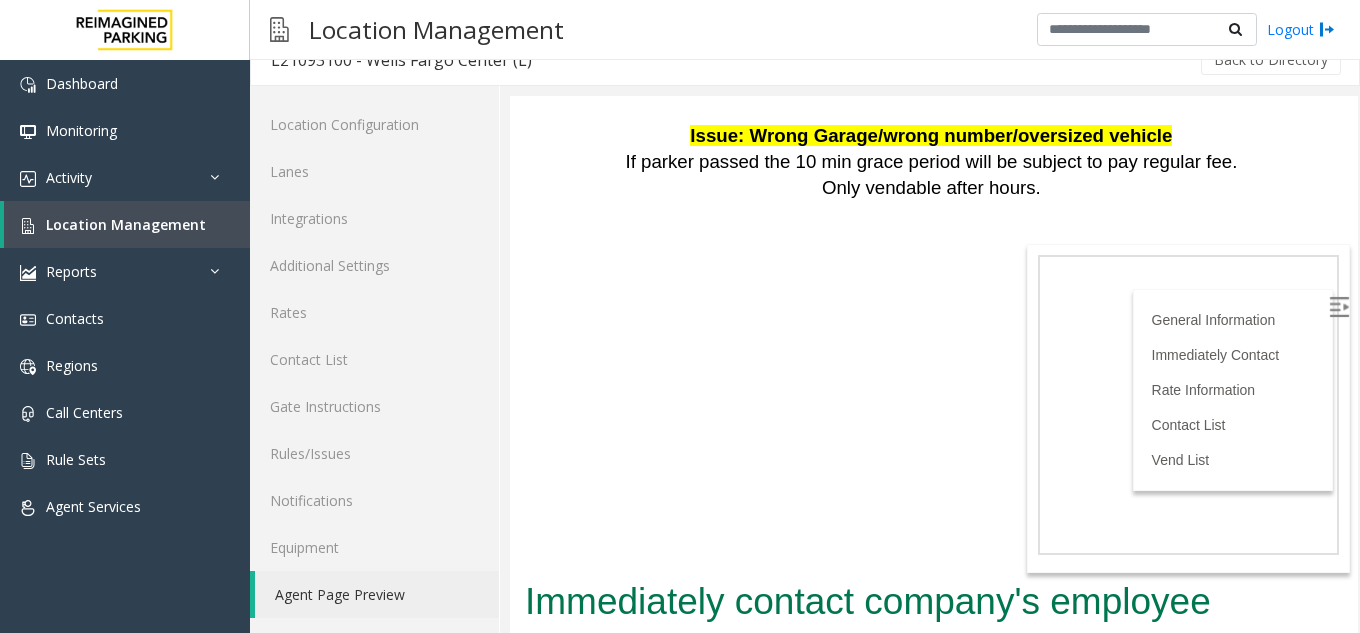 scroll, scrollTop: 3480, scrollLeft: 0, axis: vertical 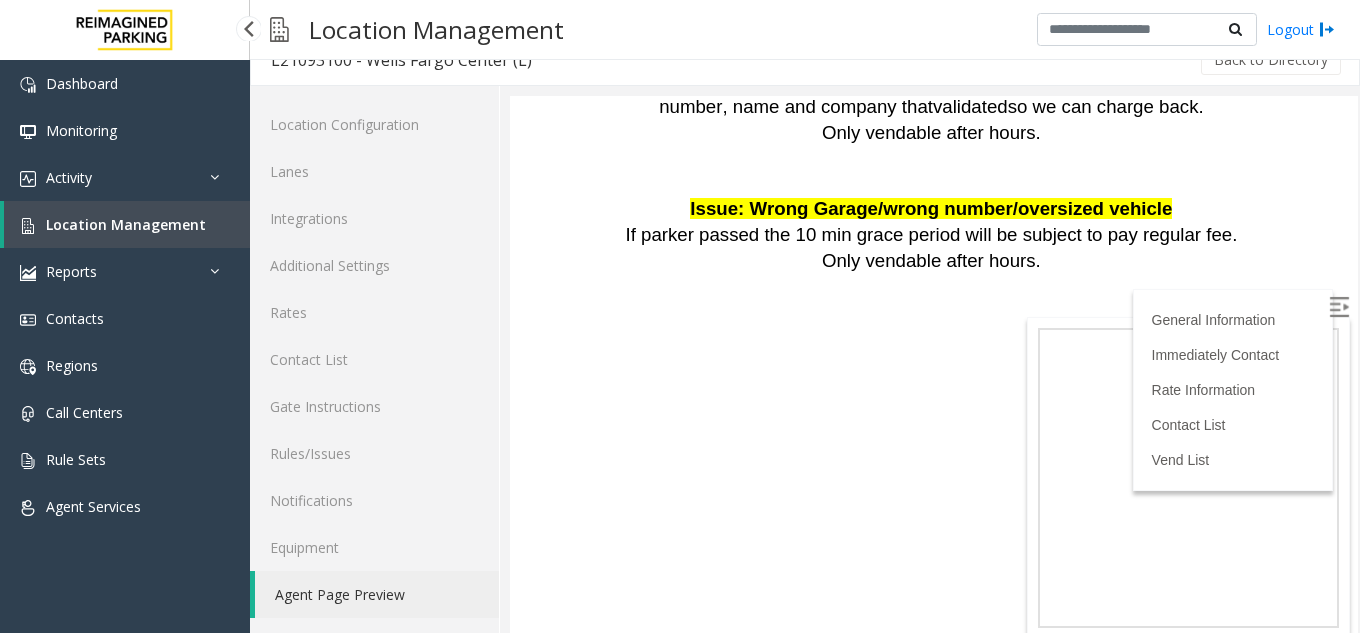 click on "Location Management" at bounding box center [126, 224] 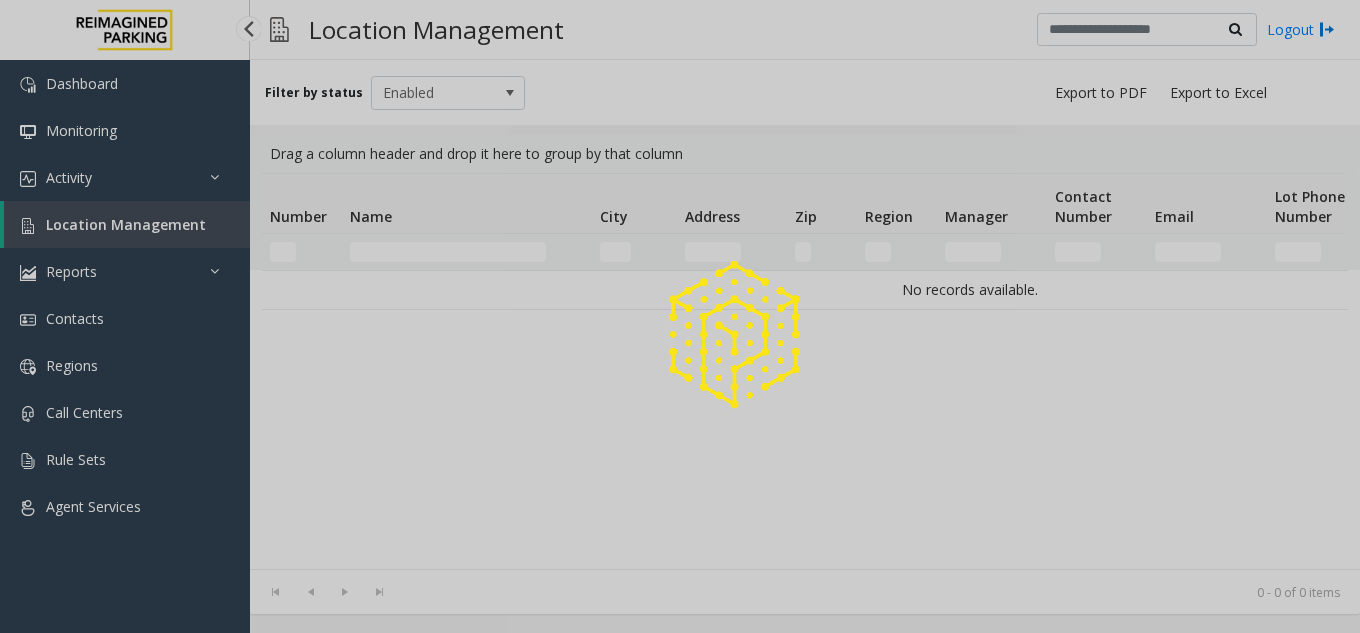 scroll, scrollTop: 0, scrollLeft: 0, axis: both 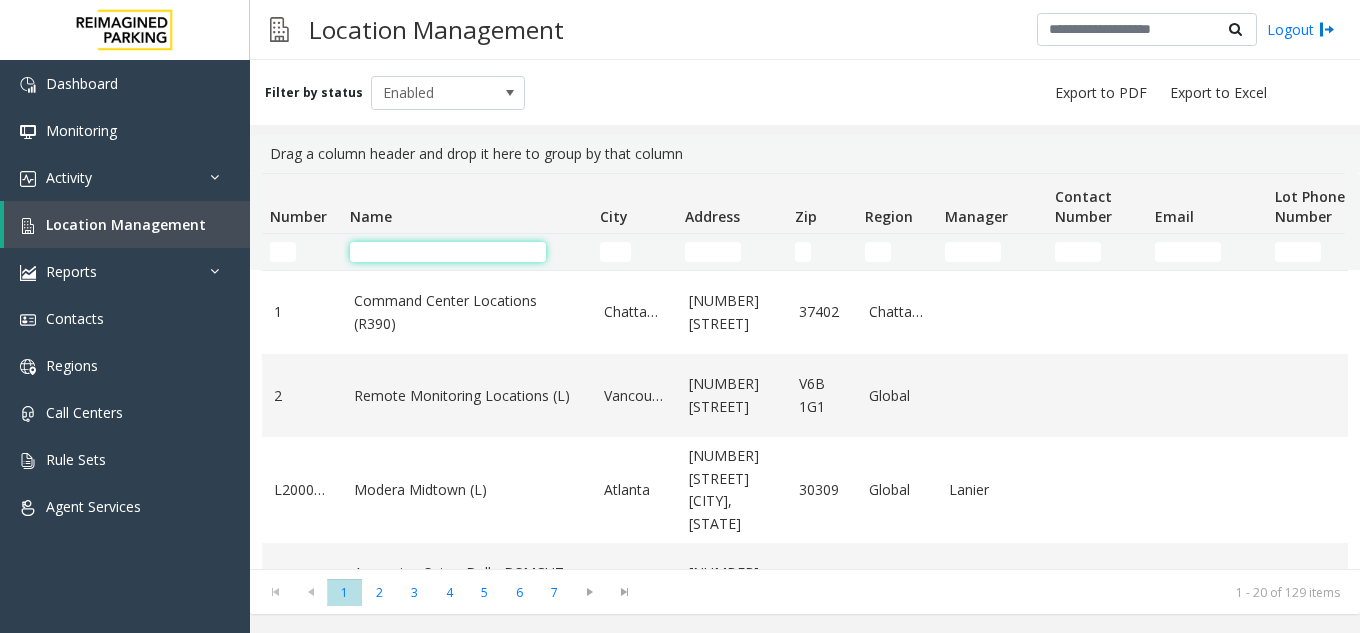 click 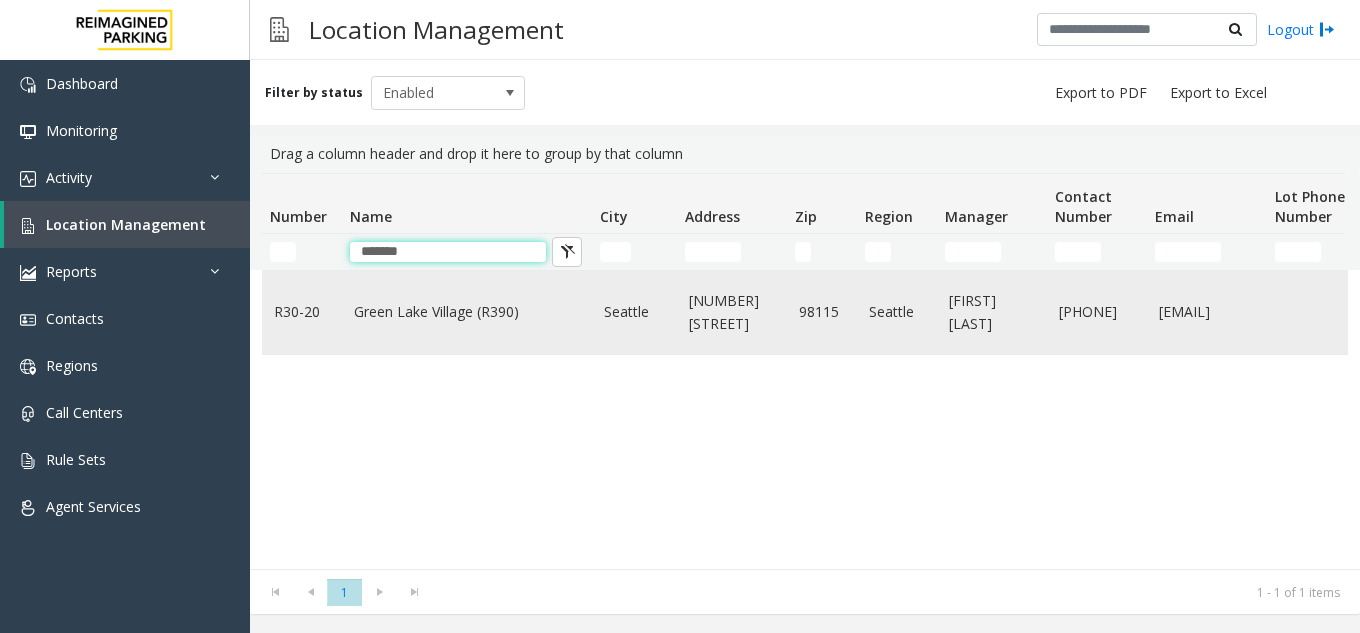 type on "*******" 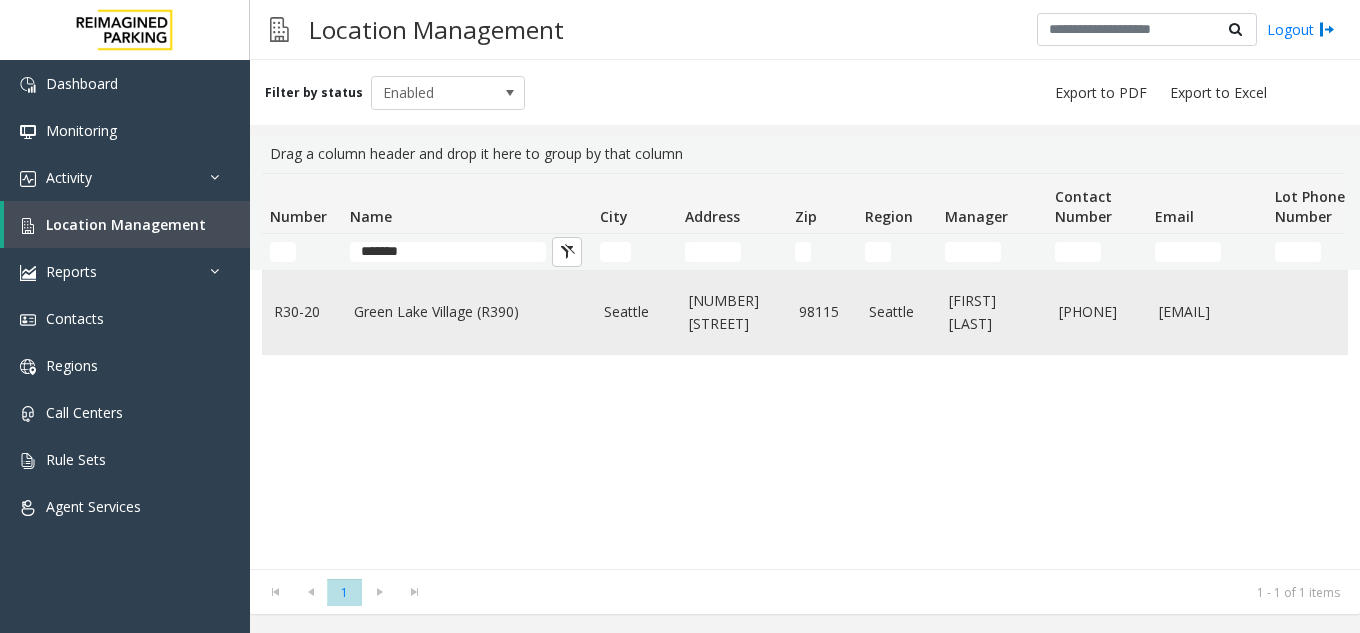click on "Green Lake Village (R390)" 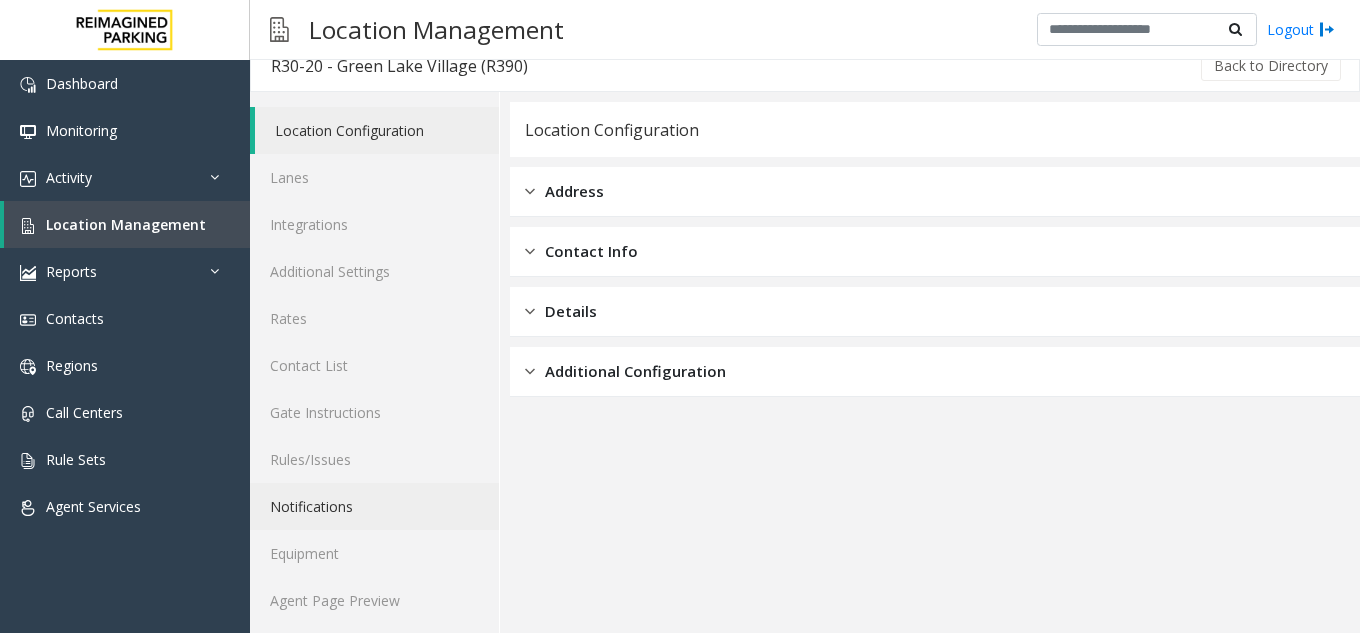 scroll, scrollTop: 26, scrollLeft: 0, axis: vertical 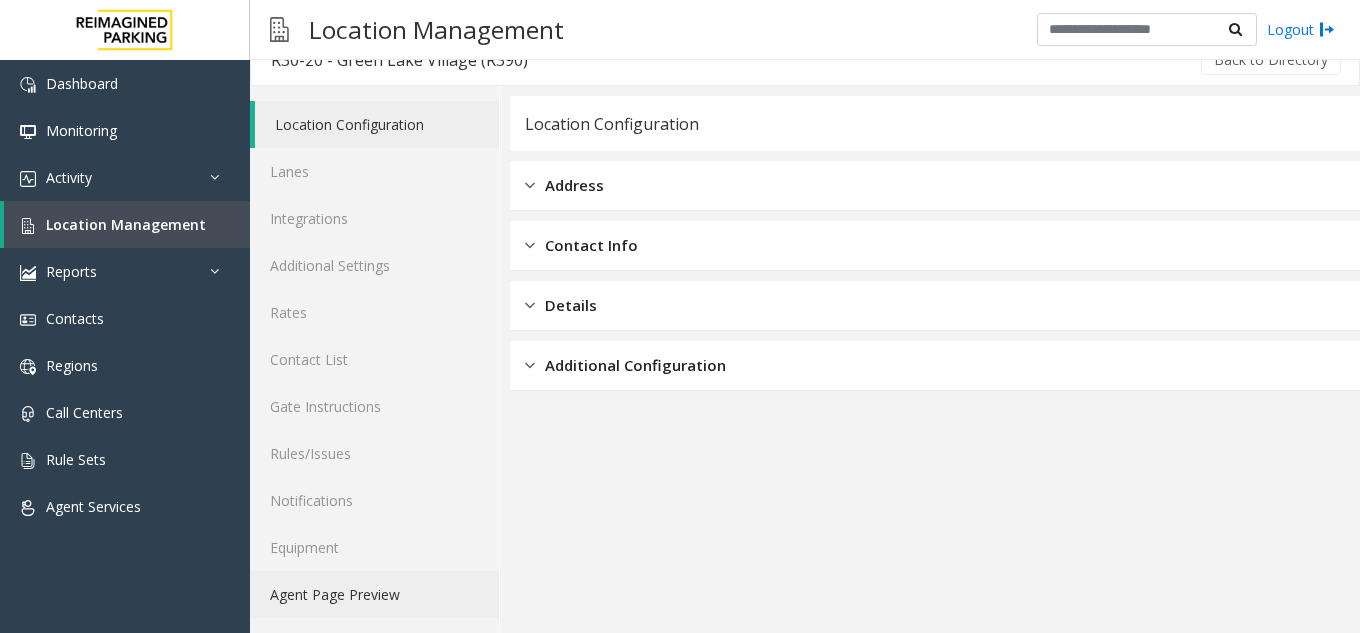 click on "Agent Page Preview" 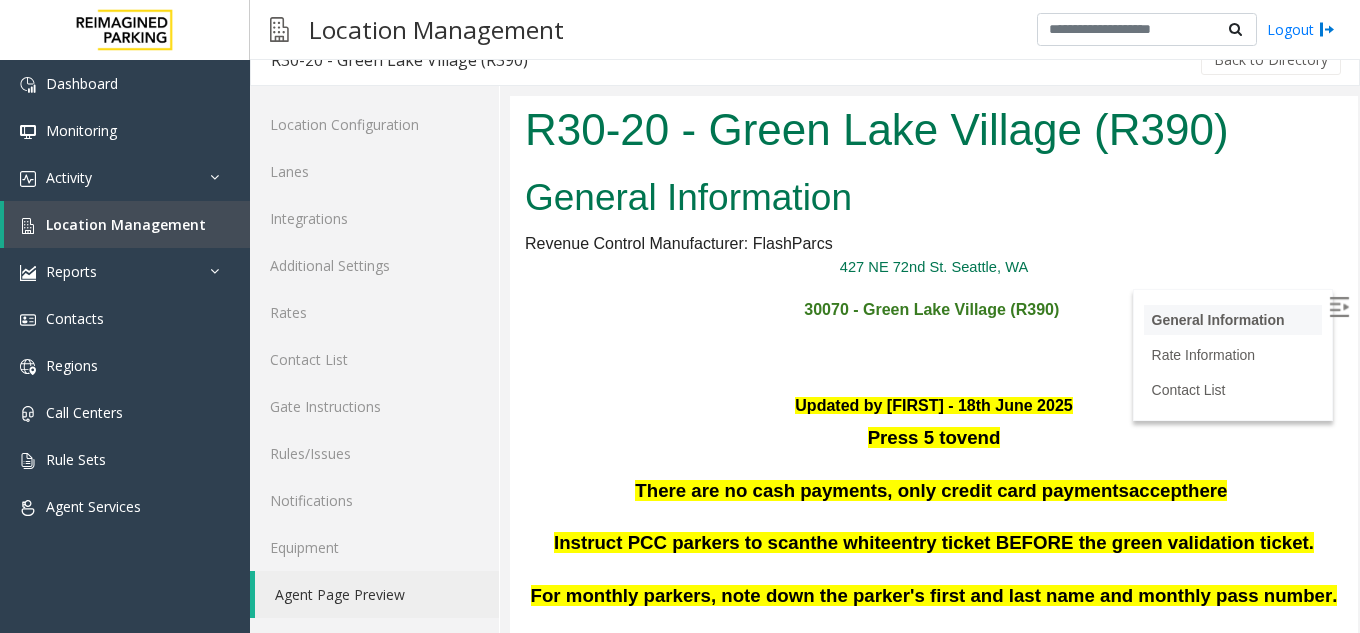 scroll, scrollTop: 0, scrollLeft: 0, axis: both 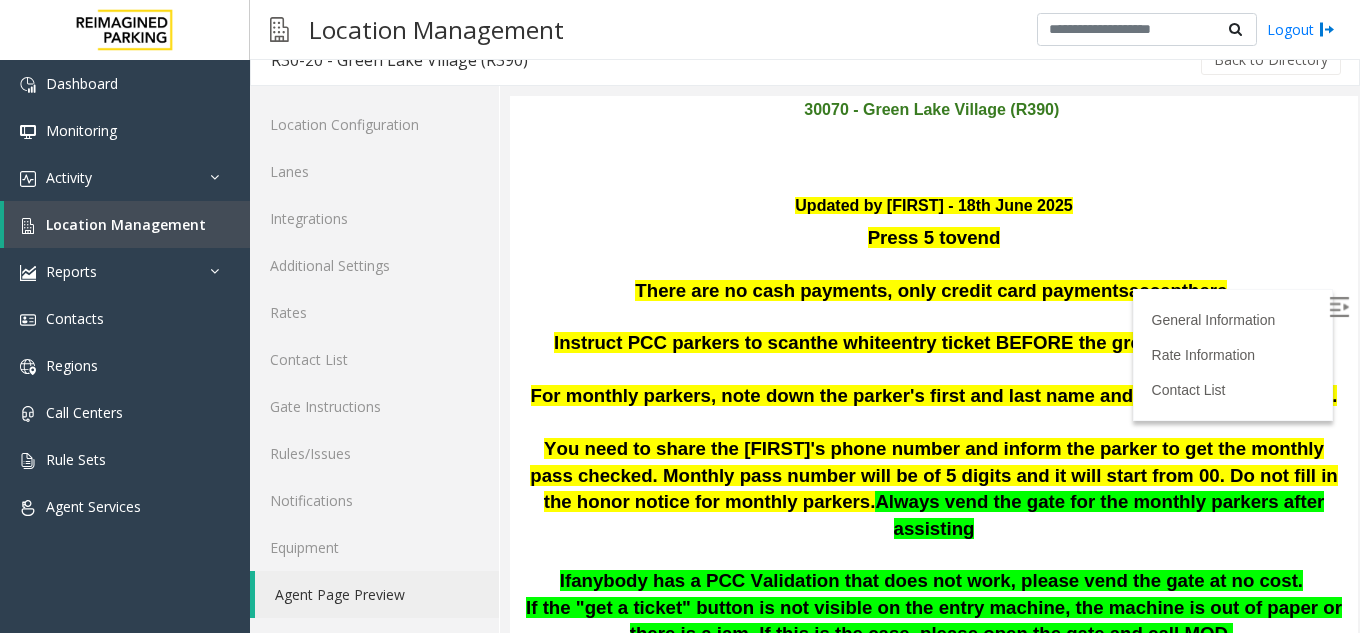 click on "Updated by [FIRST] - 18th June 2025" at bounding box center [934, 206] 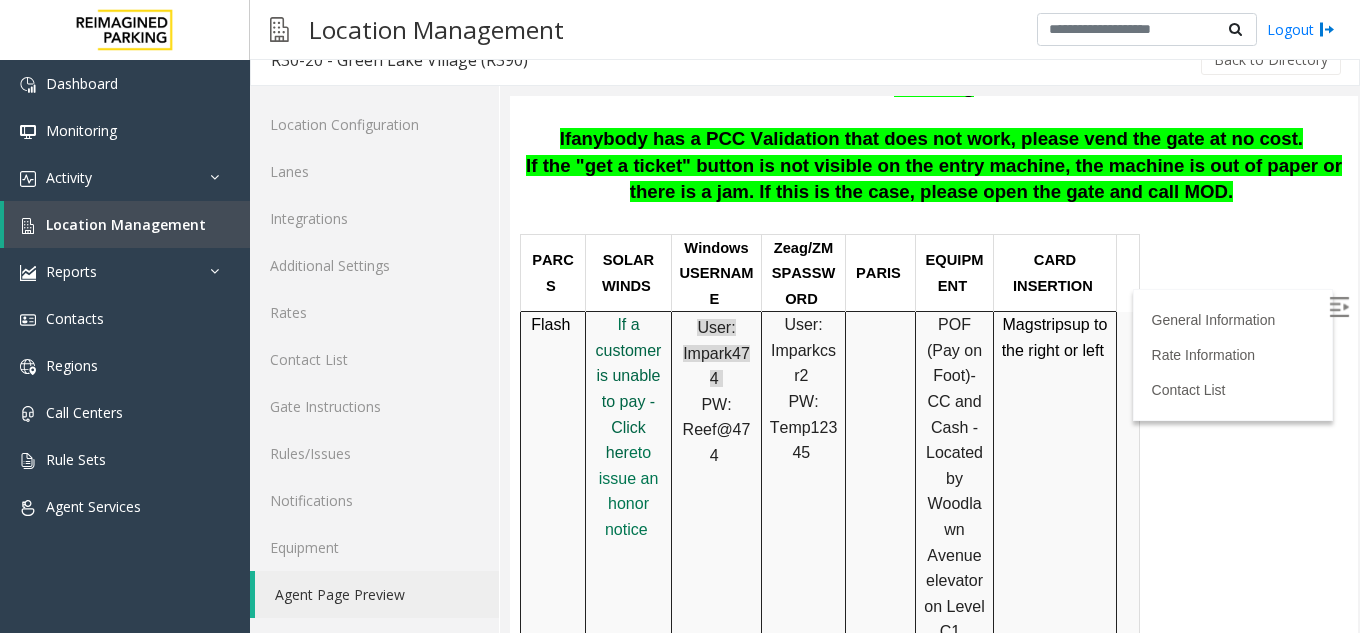 scroll, scrollTop: 677, scrollLeft: 0, axis: vertical 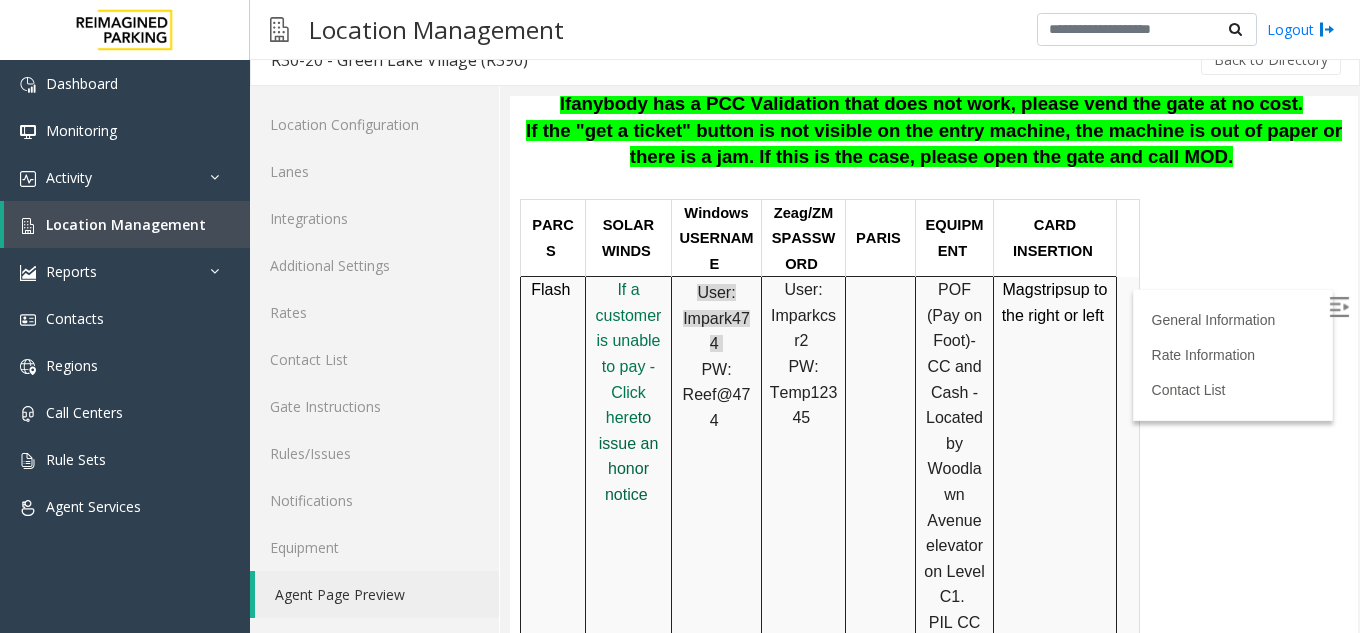 click on "to issue an honor notice" at bounding box center (629, 456) 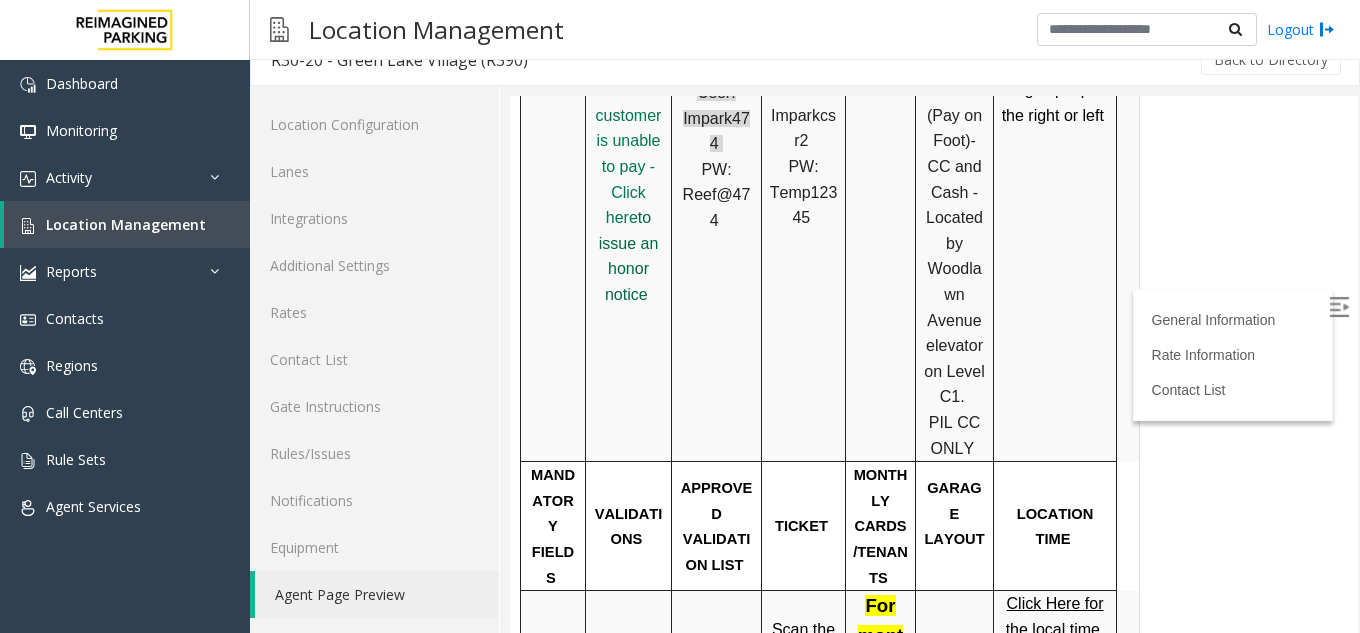 scroll, scrollTop: 977, scrollLeft: 0, axis: vertical 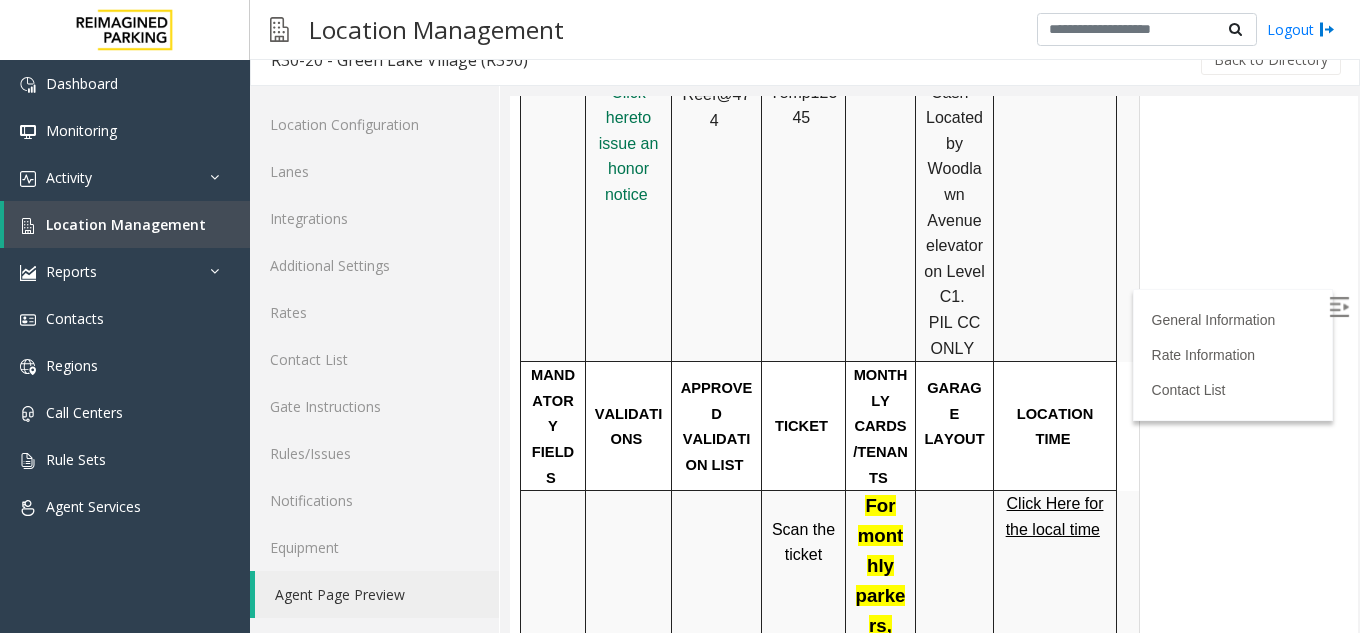 click on "Click Here for the local time" at bounding box center [1055, 516] 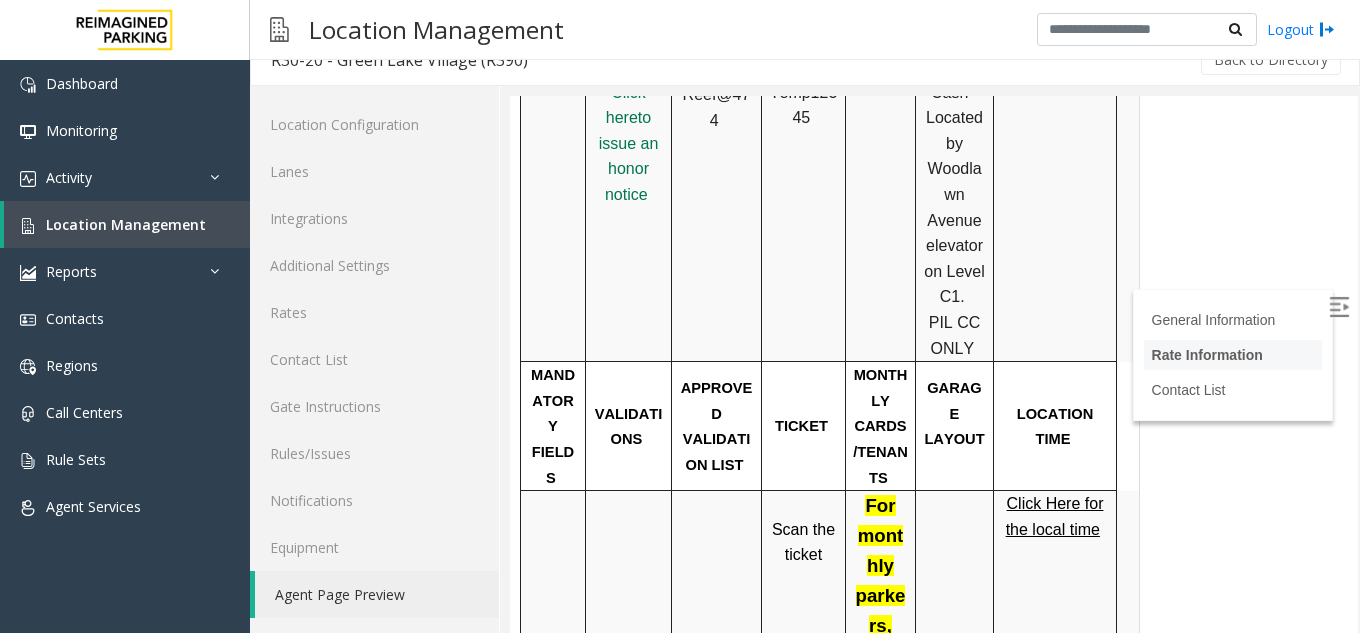 click on "Rate Information" at bounding box center (1207, 355) 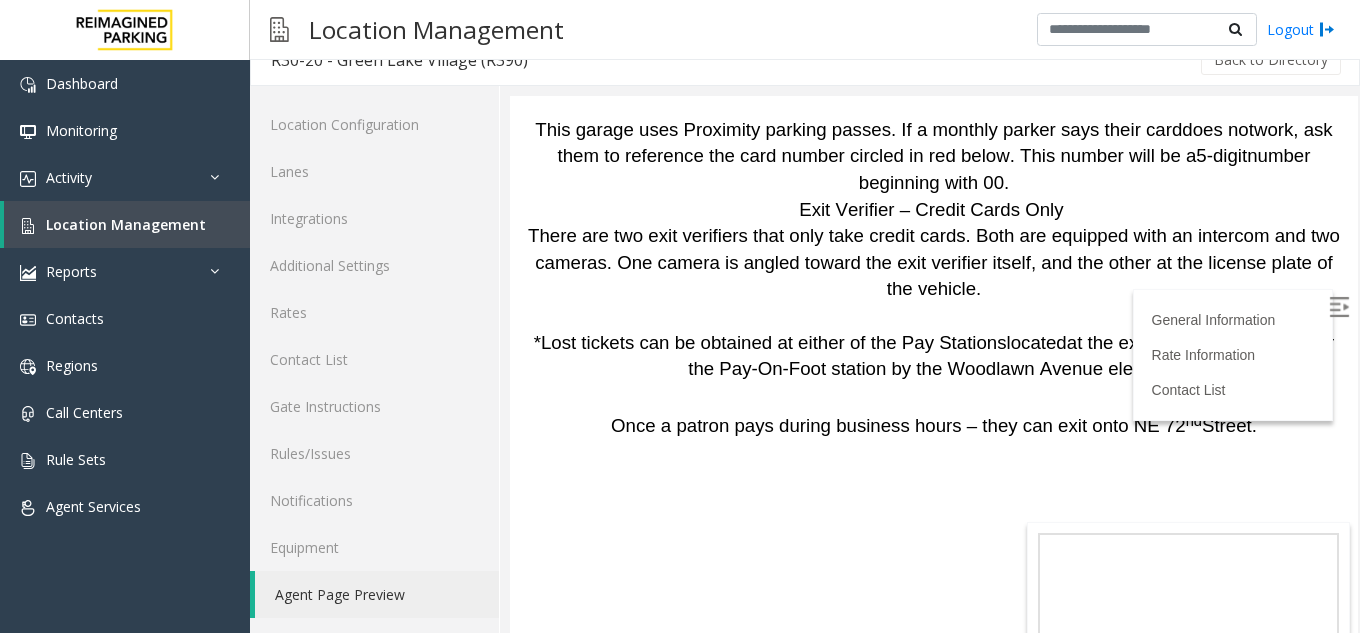 scroll, scrollTop: 5162, scrollLeft: 0, axis: vertical 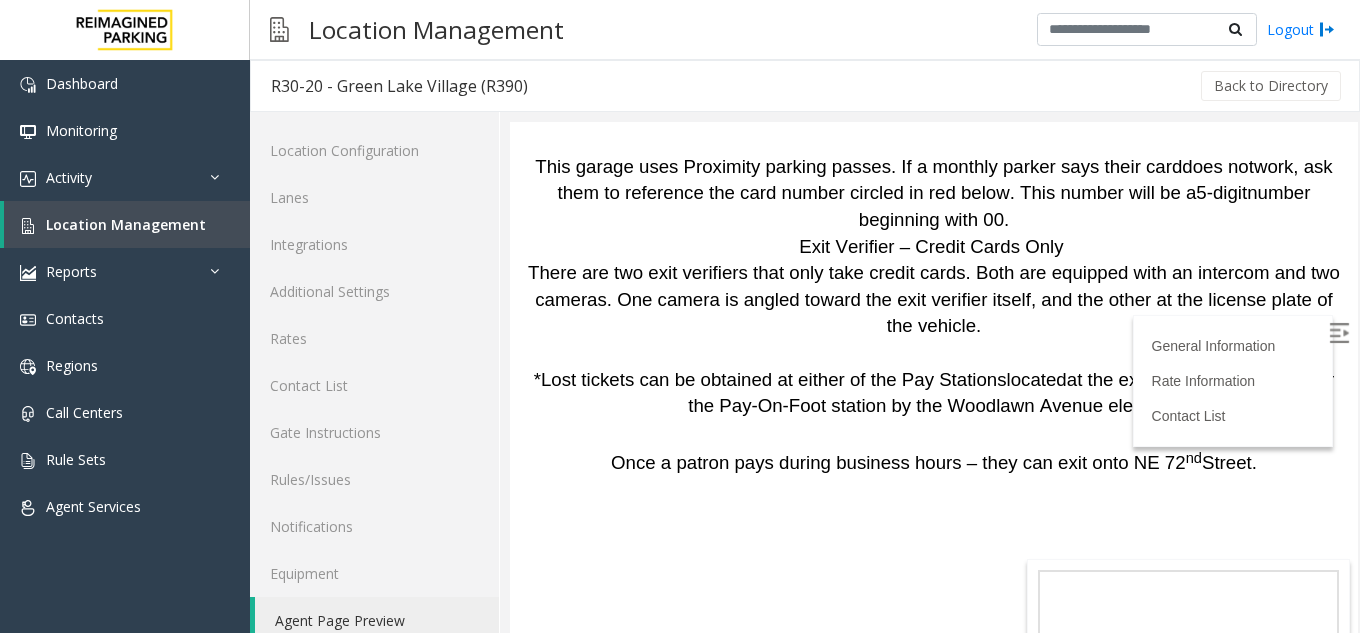 click at bounding box center [1339, 333] 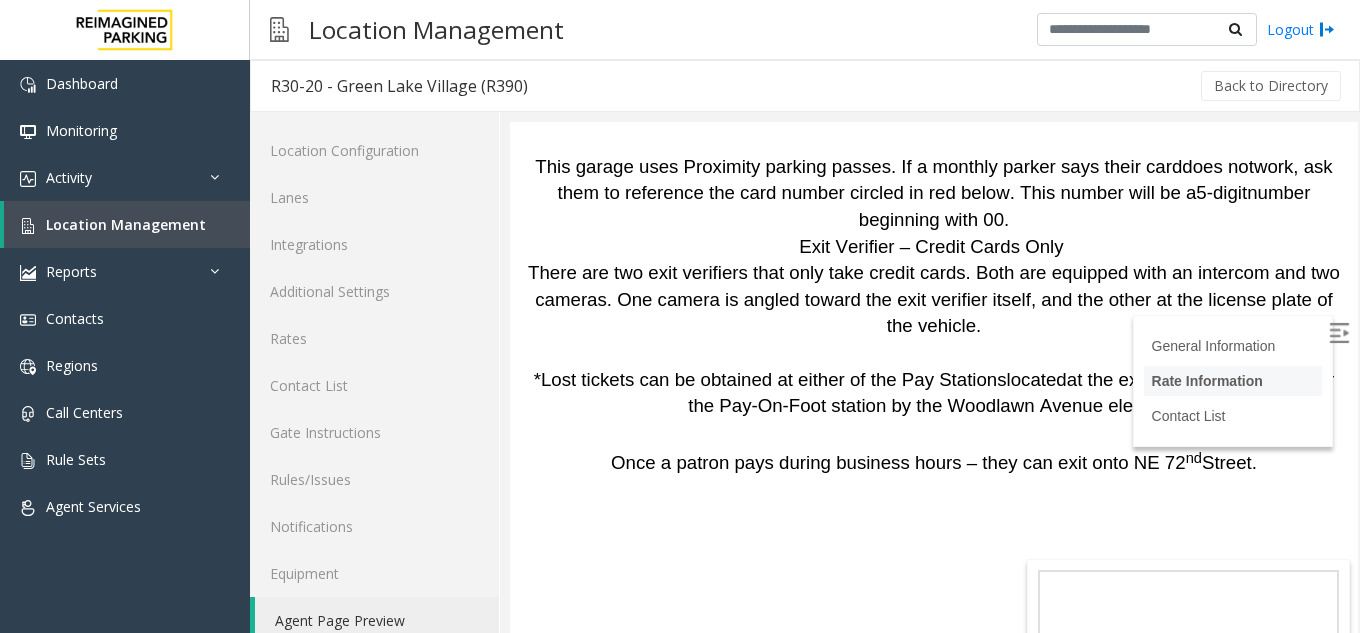 click on "Rate Information" at bounding box center (1207, 381) 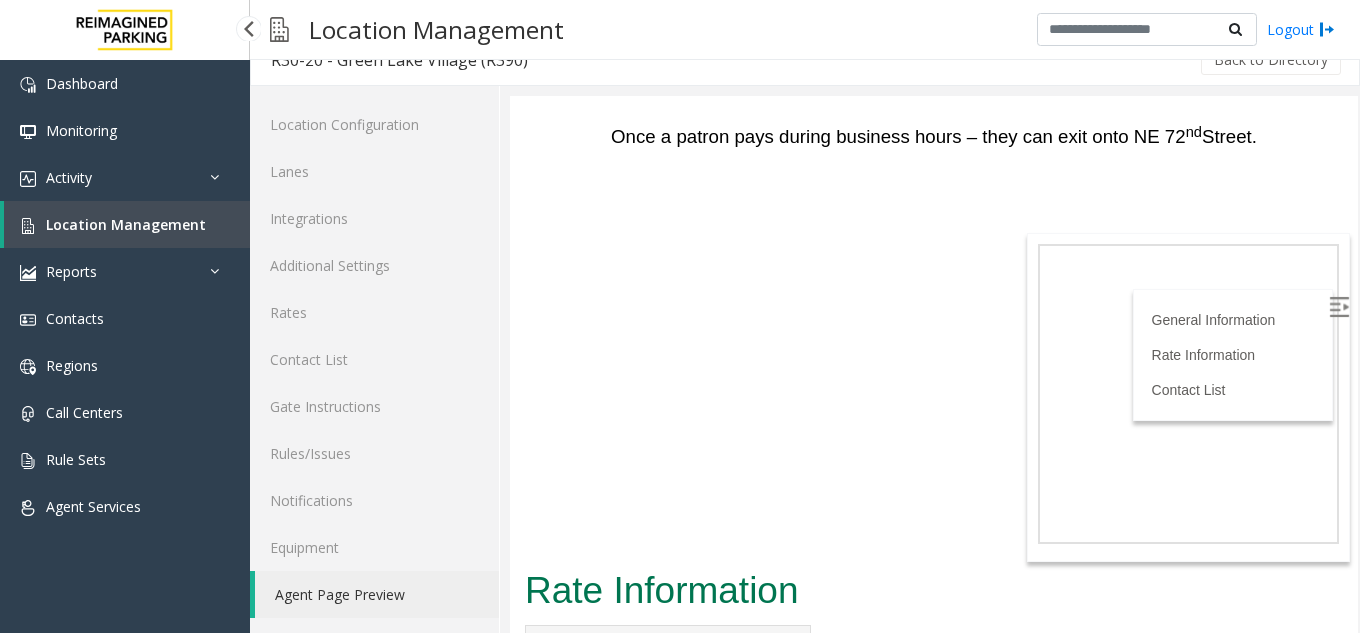 click on "Location Management" at bounding box center (126, 224) 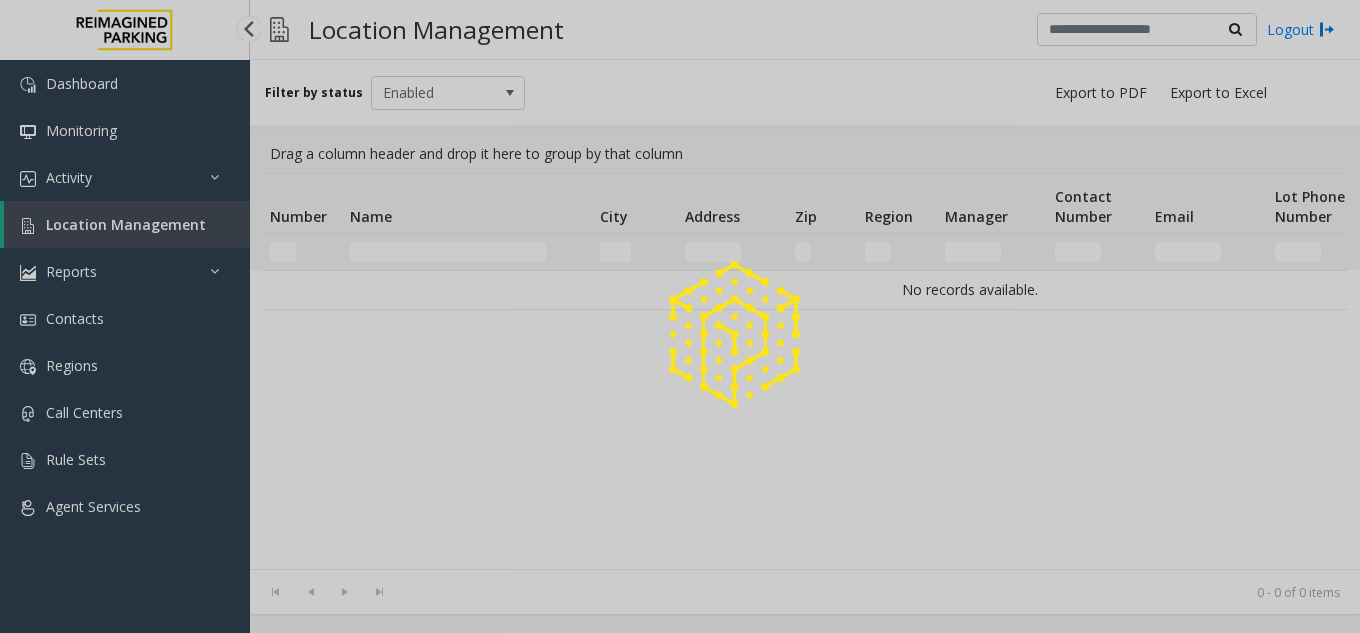 scroll, scrollTop: 0, scrollLeft: 0, axis: both 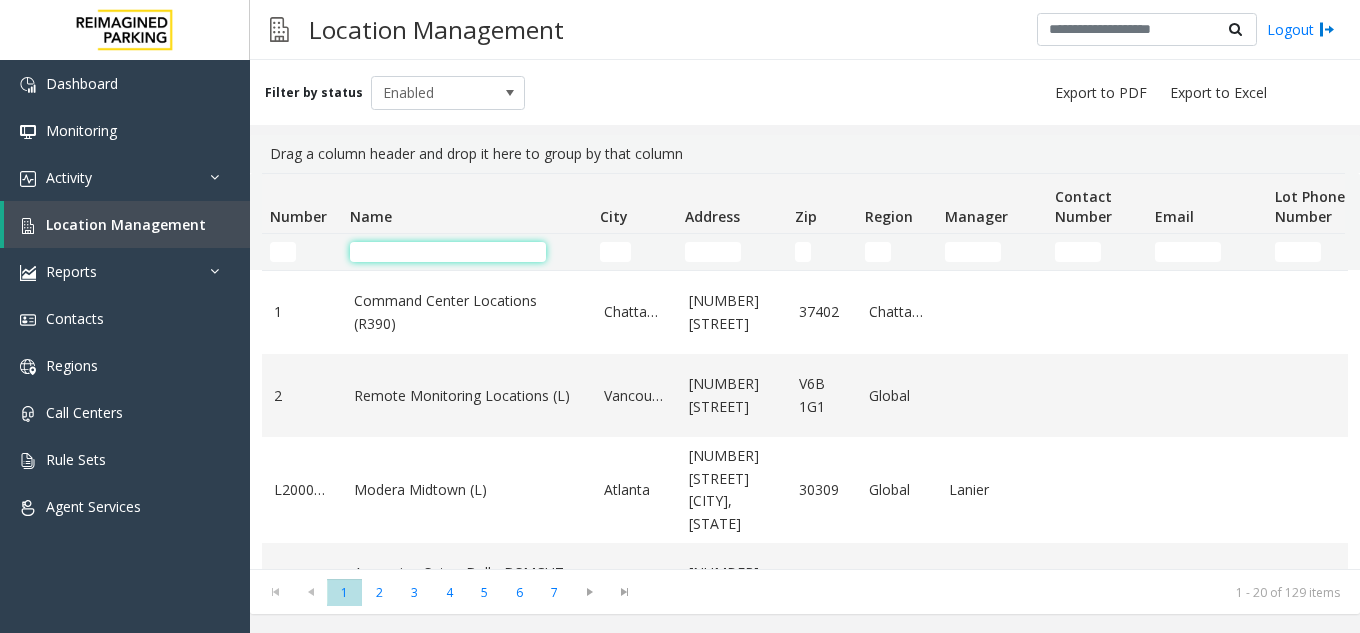 click 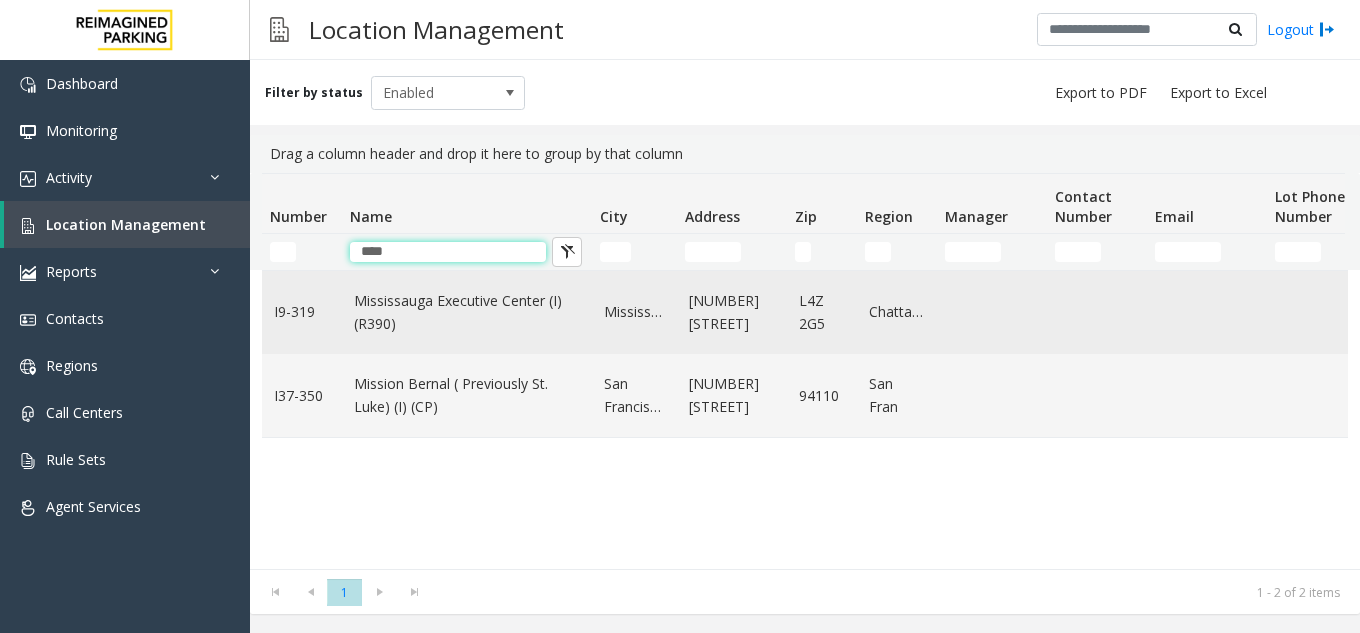 type on "****" 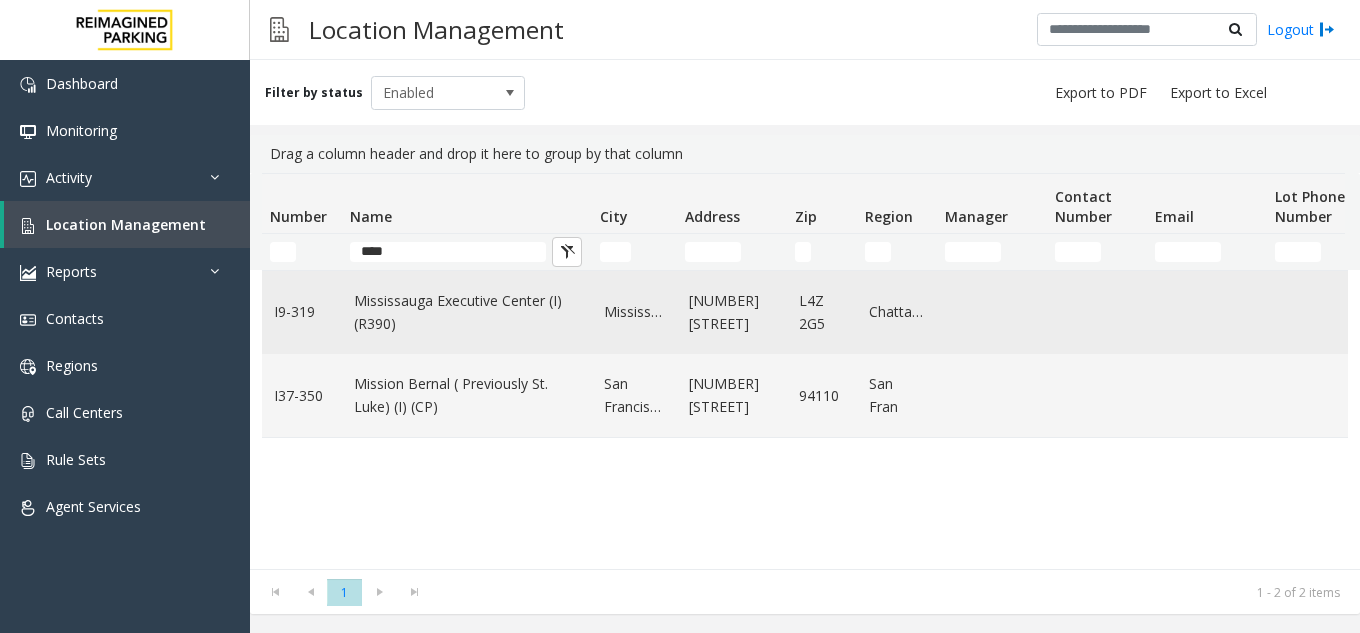 click on "Mississauga Executive Center (I) (R390)" 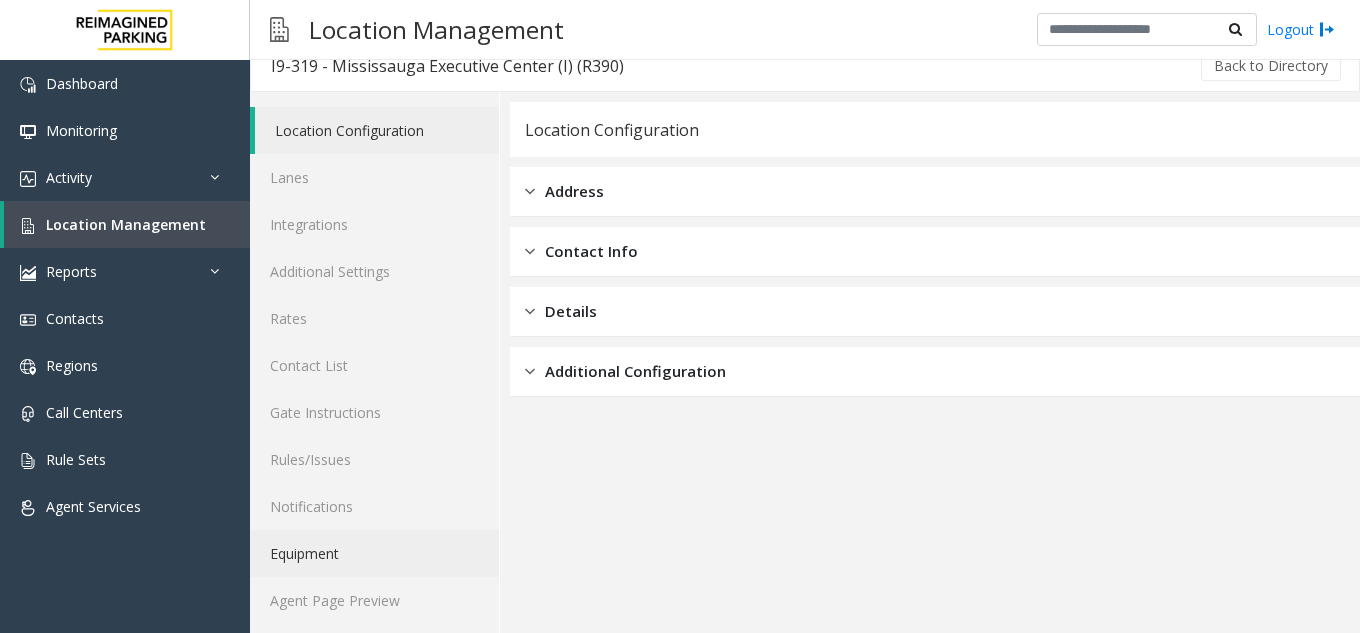 scroll, scrollTop: 26, scrollLeft: 0, axis: vertical 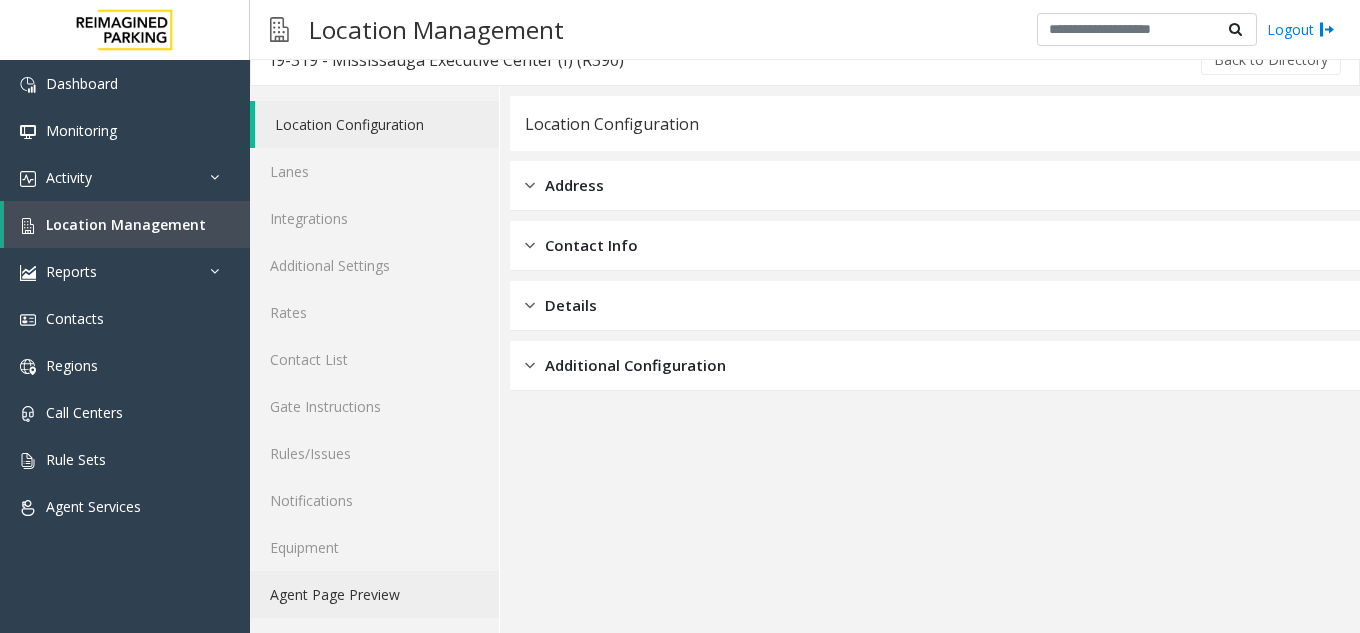 click on "Agent Page Preview" 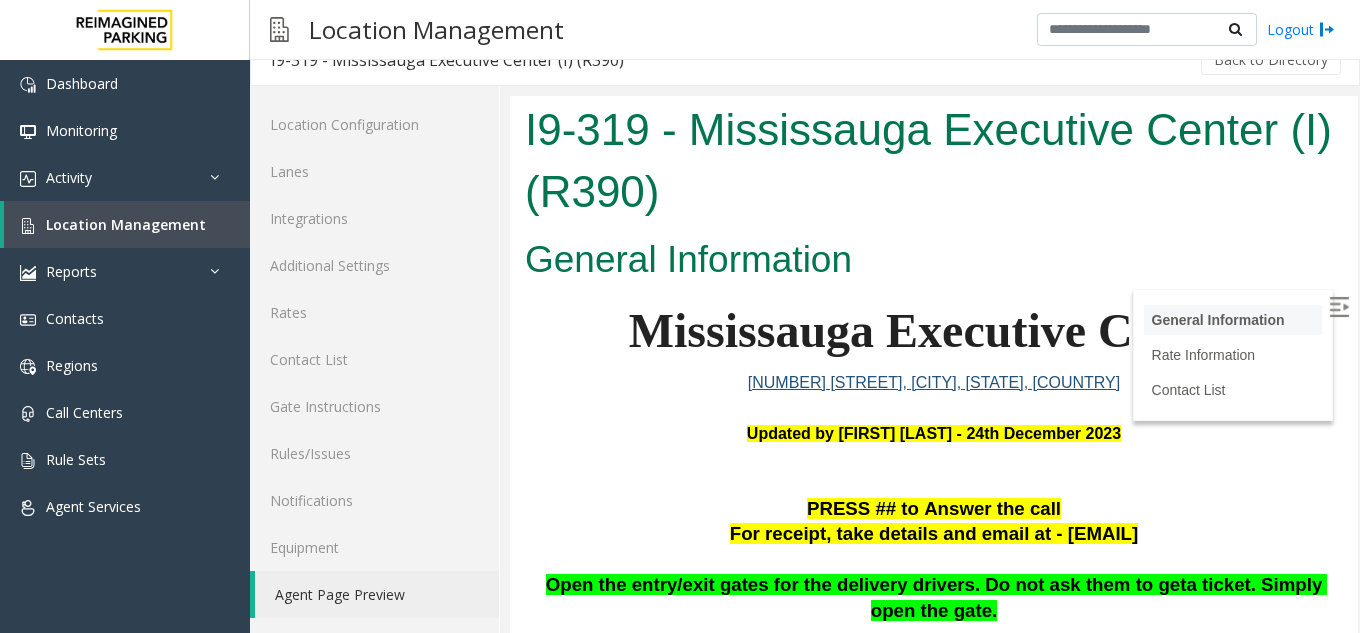 scroll, scrollTop: 0, scrollLeft: 0, axis: both 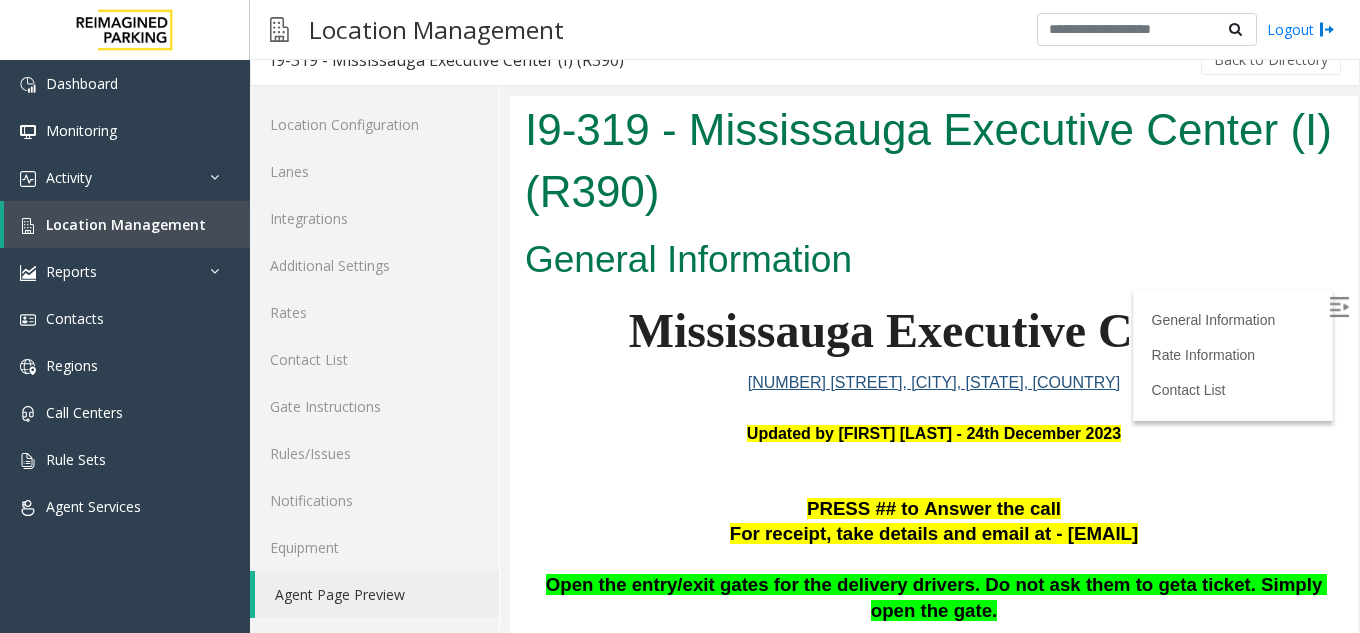 click at bounding box center (1339, 307) 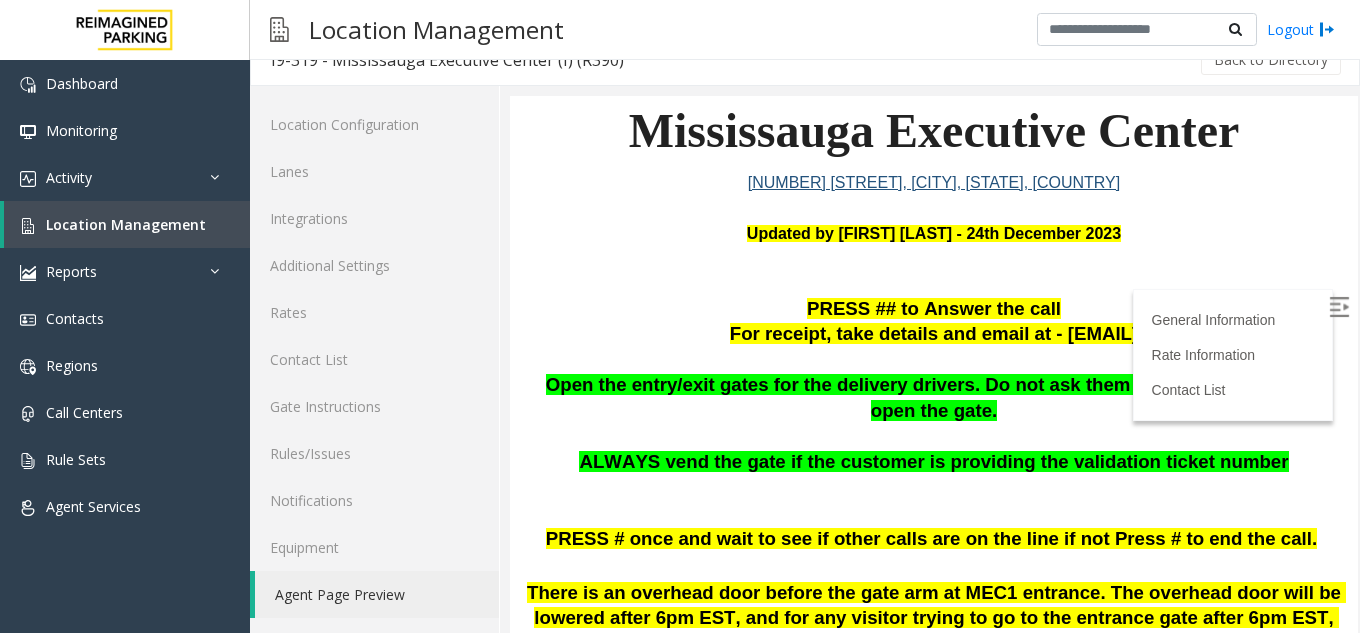 scroll, scrollTop: 300, scrollLeft: 0, axis: vertical 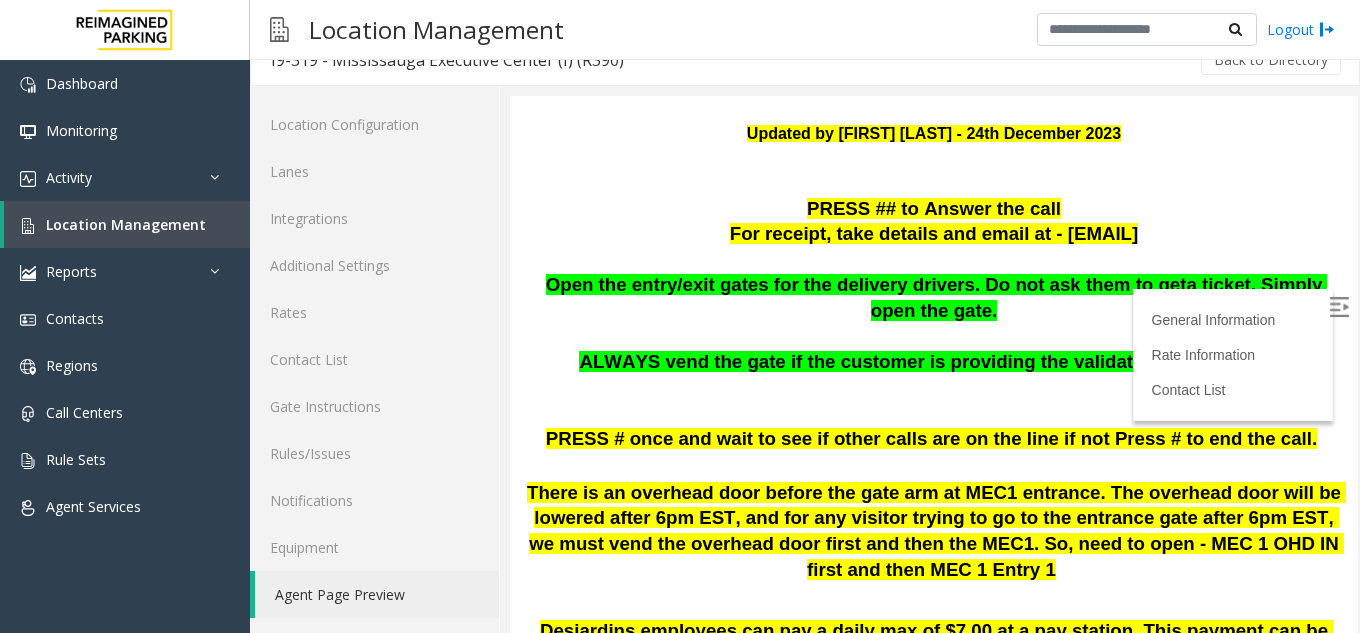 click on "Updated by [FIRST] [LAST] - 24th December 2023" at bounding box center (934, 146) 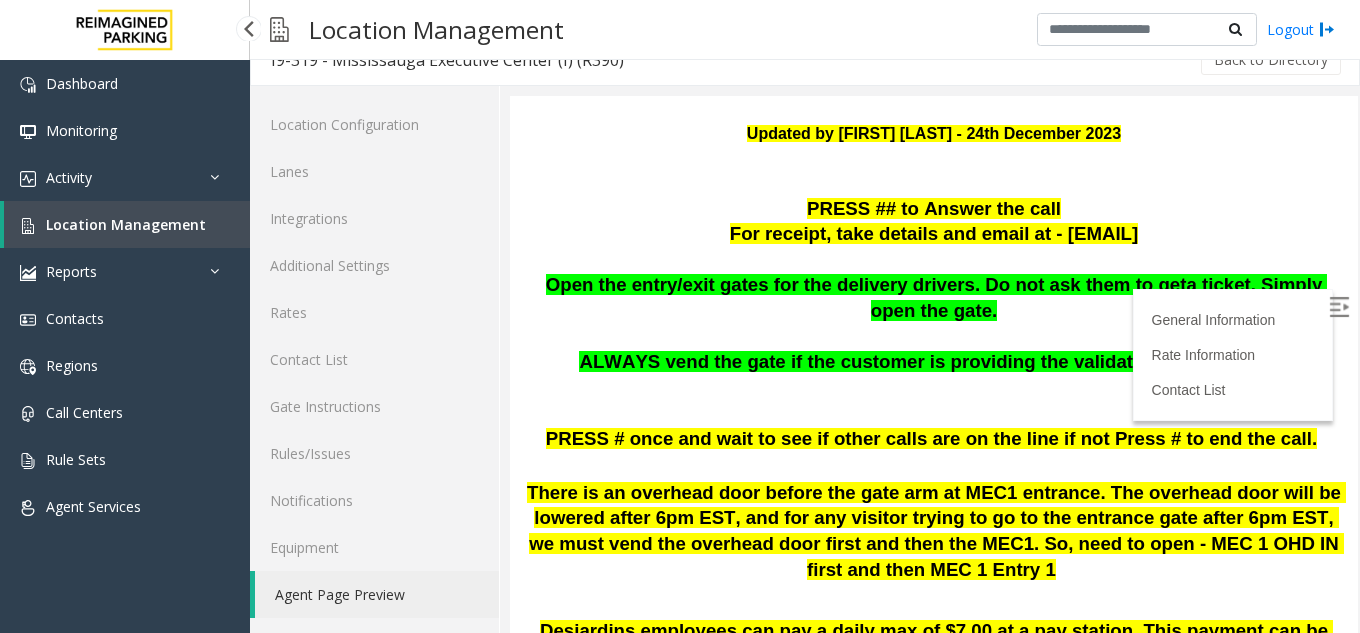 click on "Location Management" at bounding box center [127, 224] 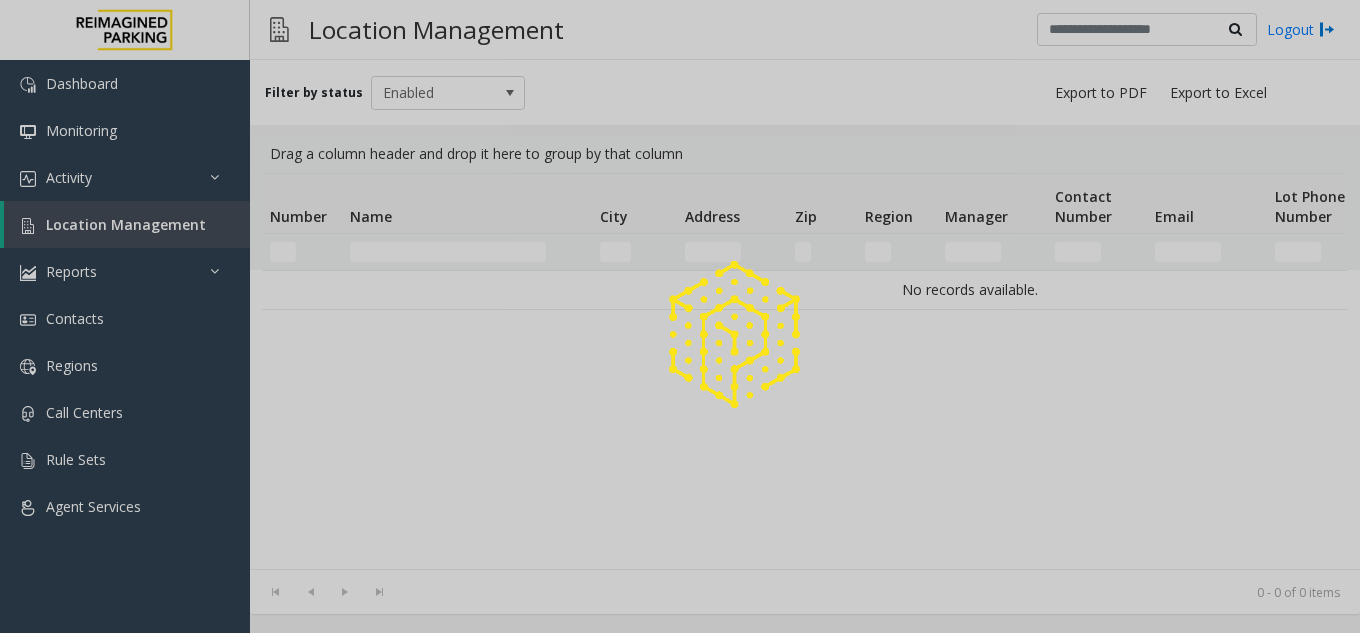 scroll, scrollTop: 0, scrollLeft: 0, axis: both 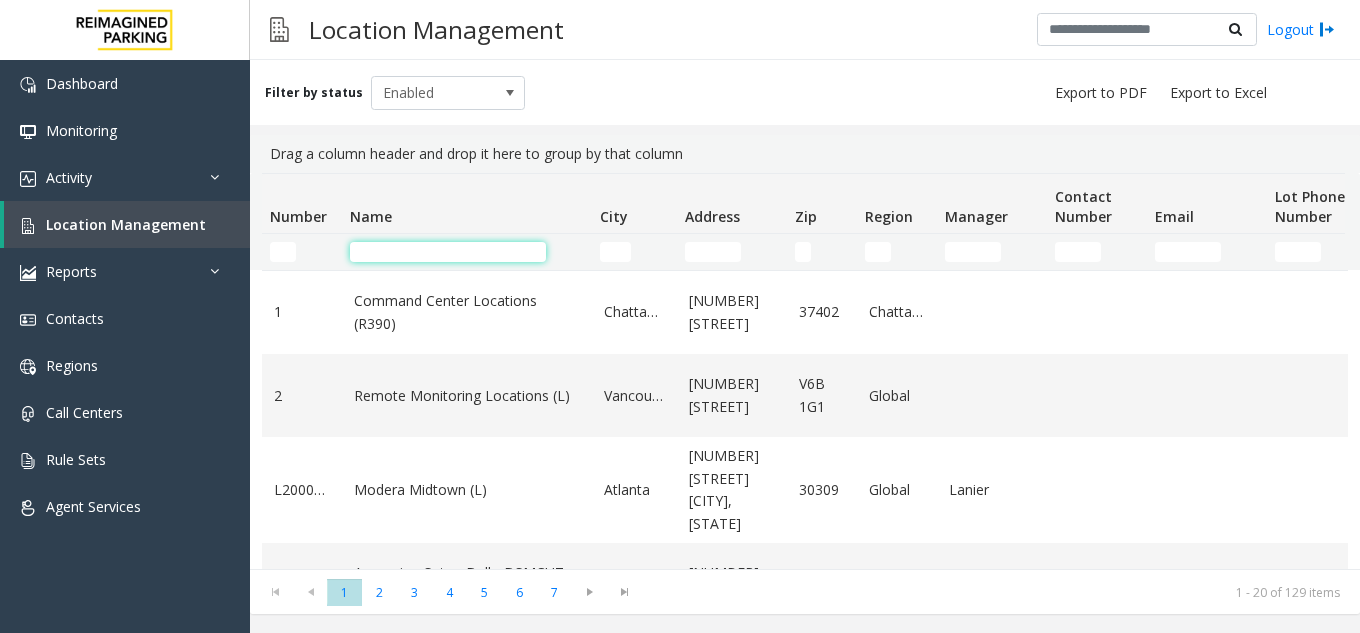 click 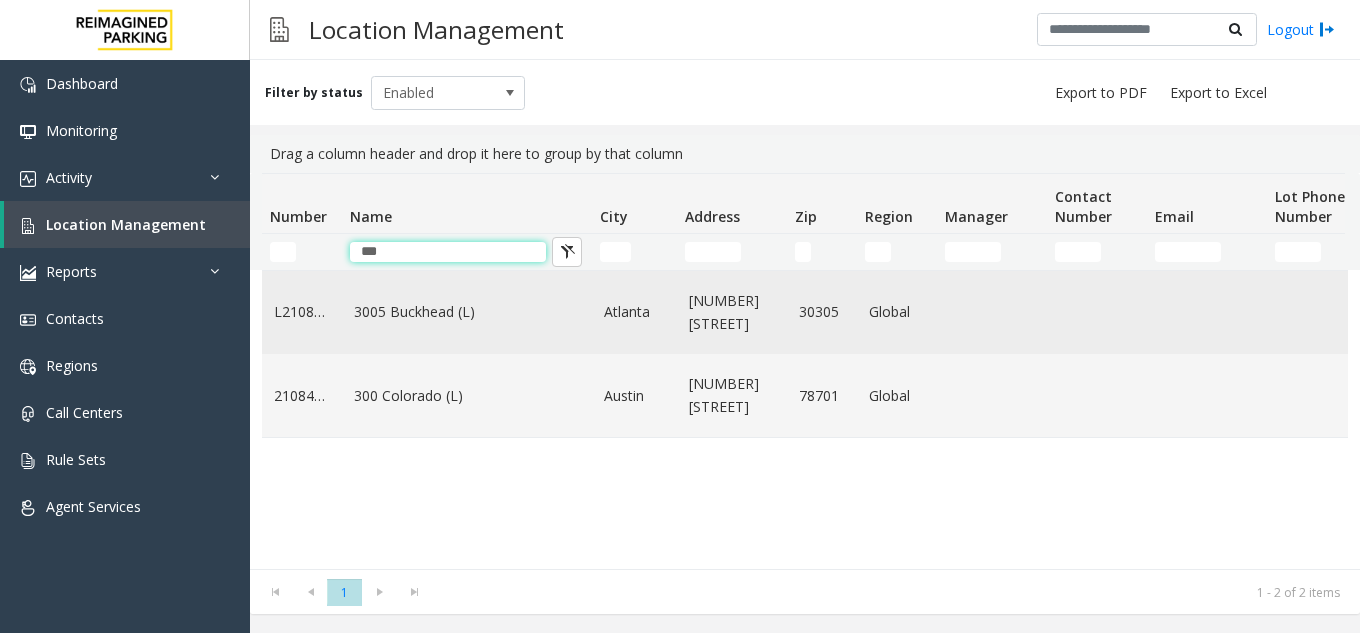 type on "***" 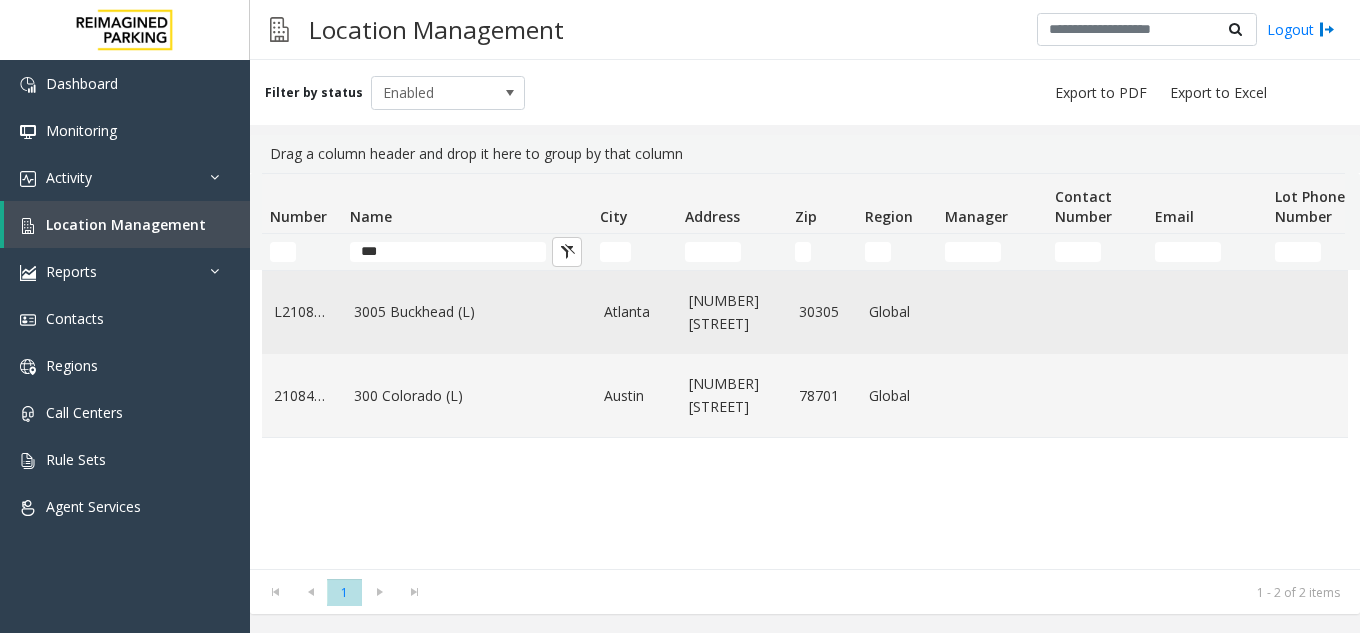 click on "3005 Buckhead (L)" 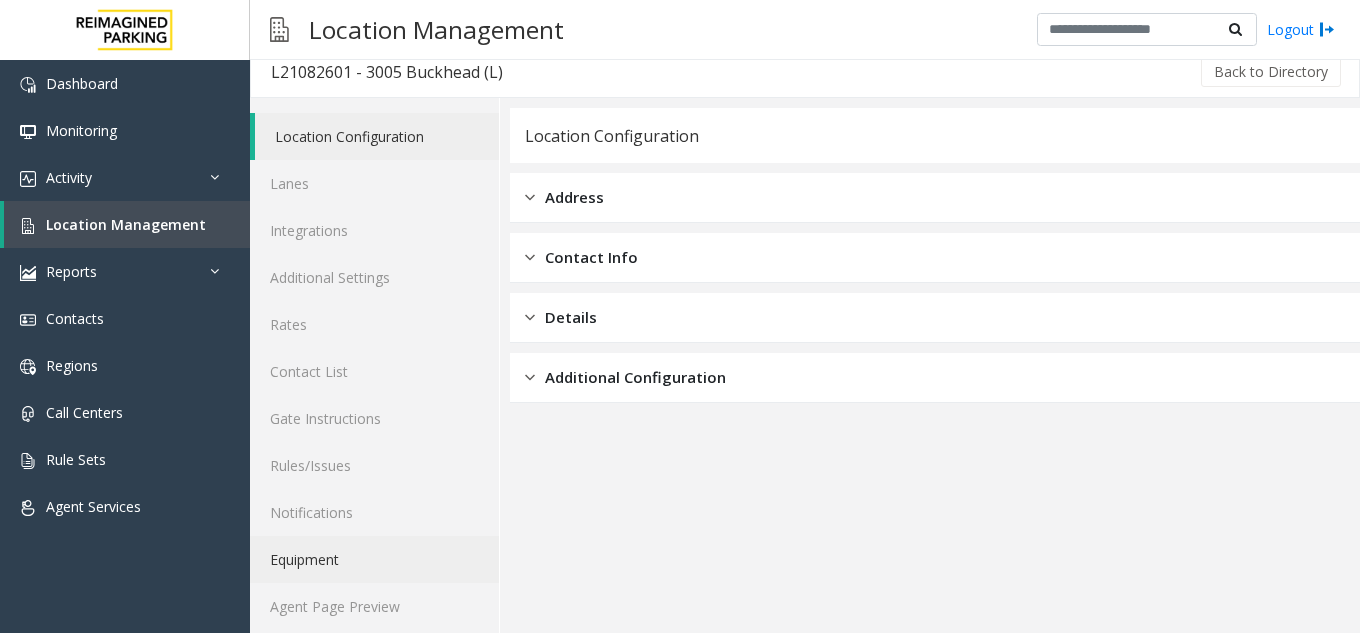 scroll, scrollTop: 26, scrollLeft: 0, axis: vertical 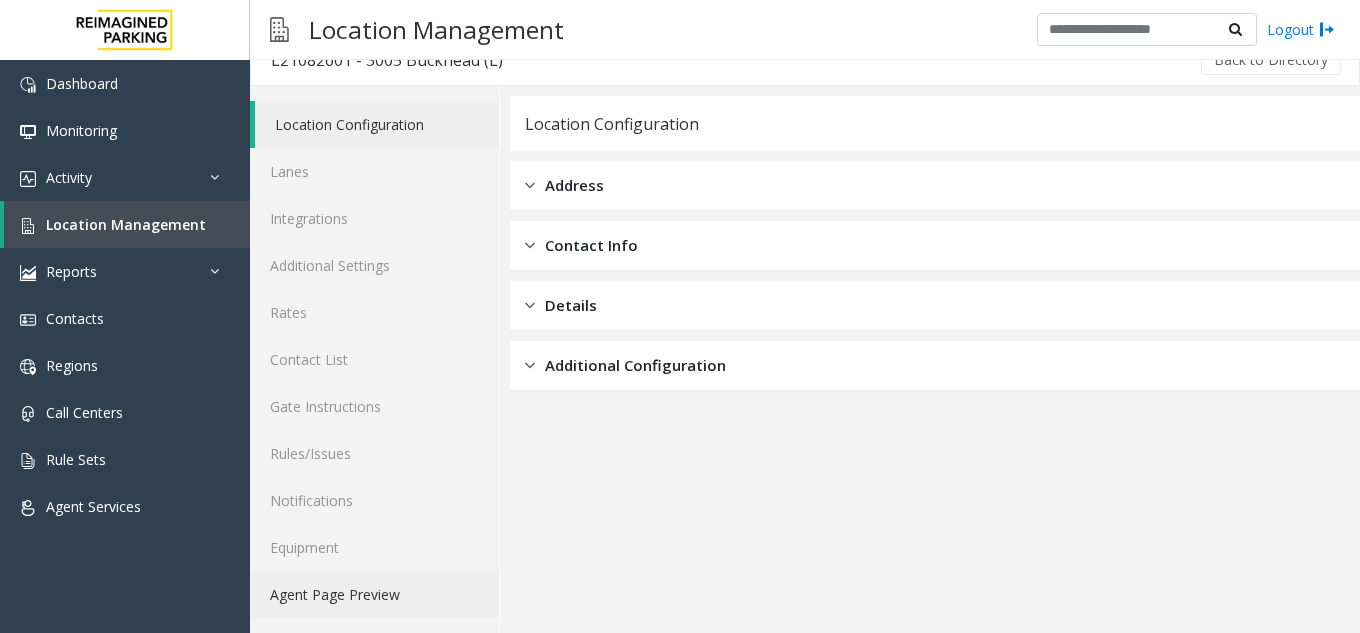 click on "Agent Page Preview" 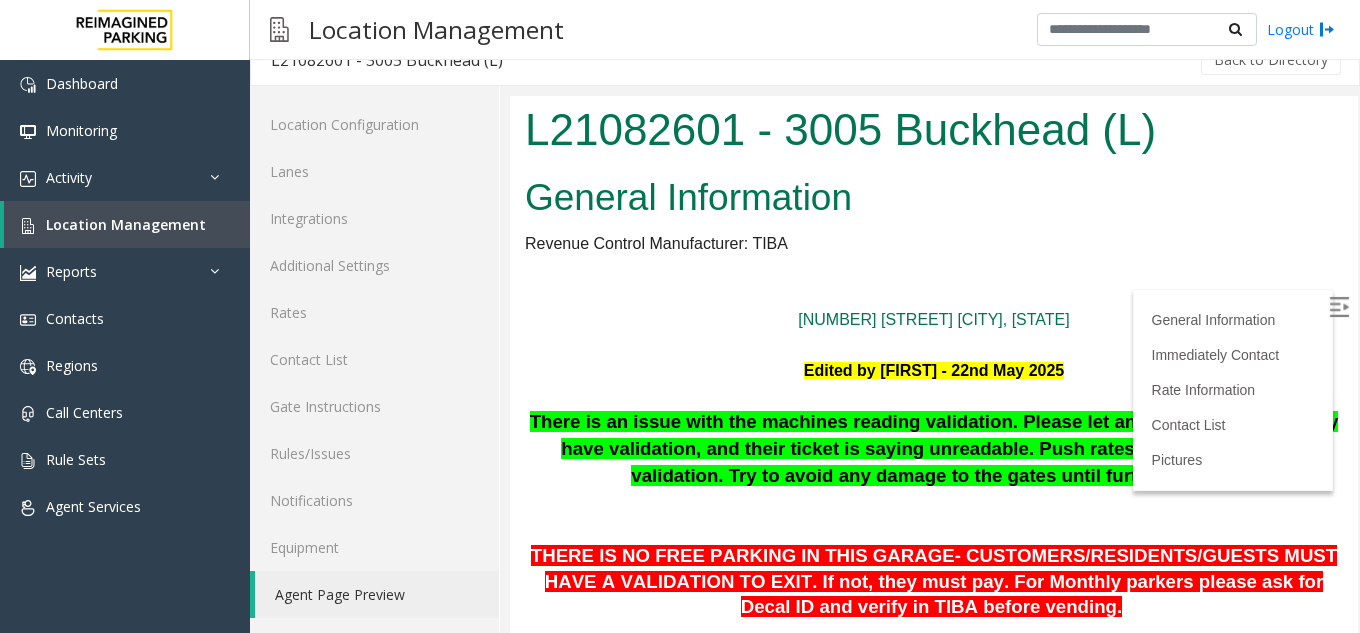 scroll, scrollTop: 0, scrollLeft: 0, axis: both 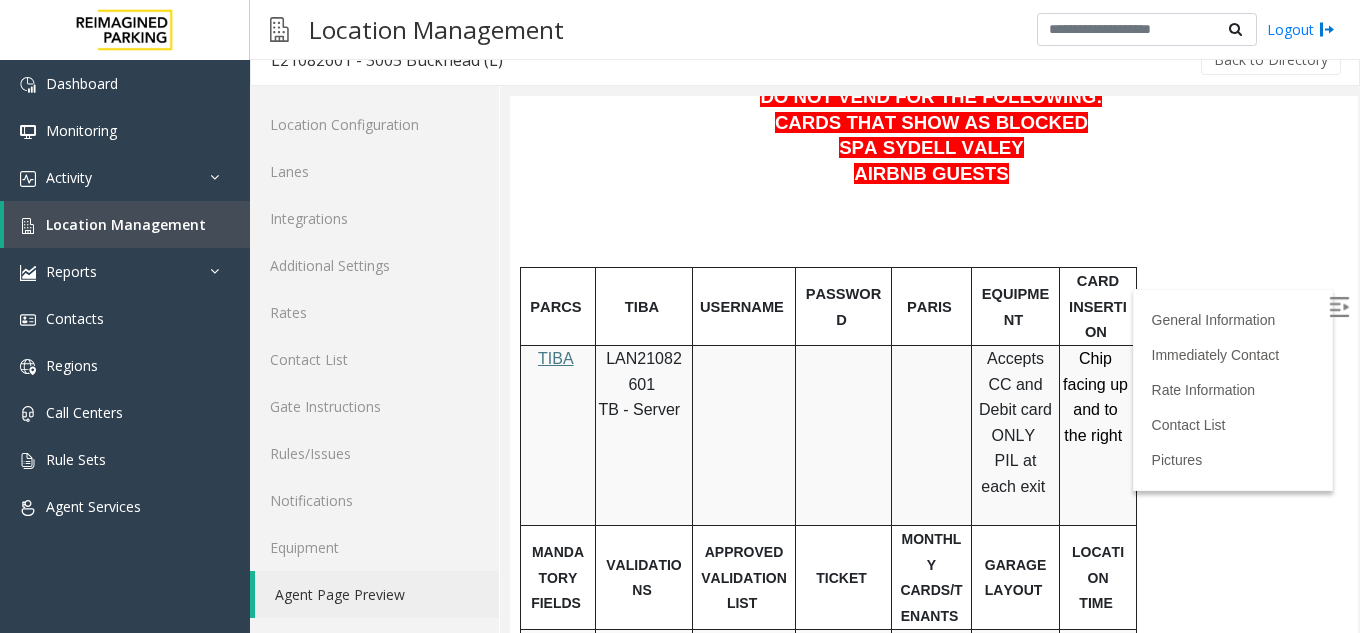 click on "LAN21082601" at bounding box center (644, 371) 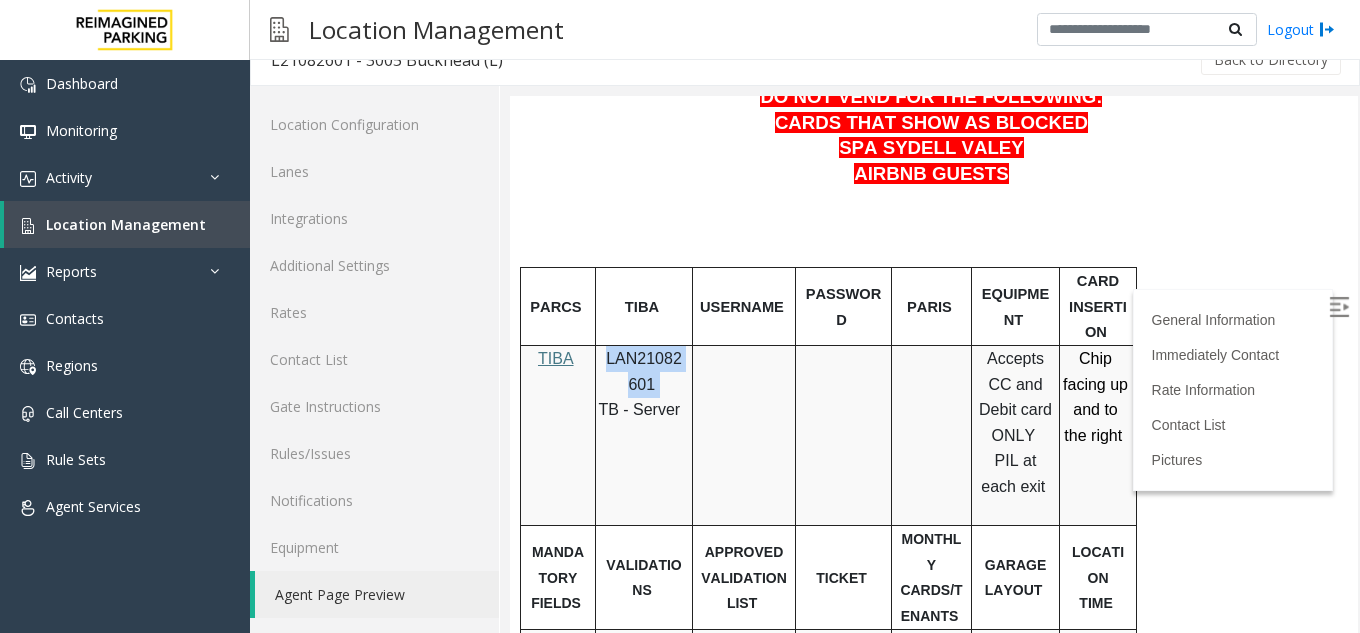 click on "LAN21082601" at bounding box center [644, 371] 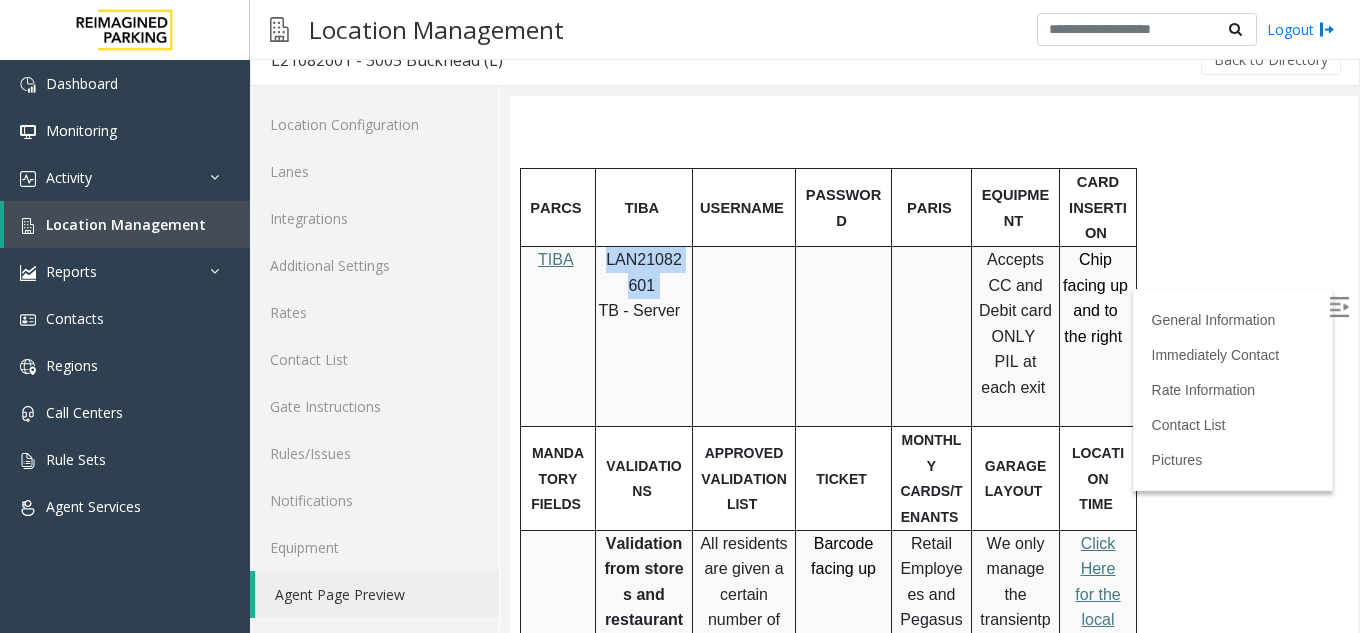 scroll, scrollTop: 800, scrollLeft: 0, axis: vertical 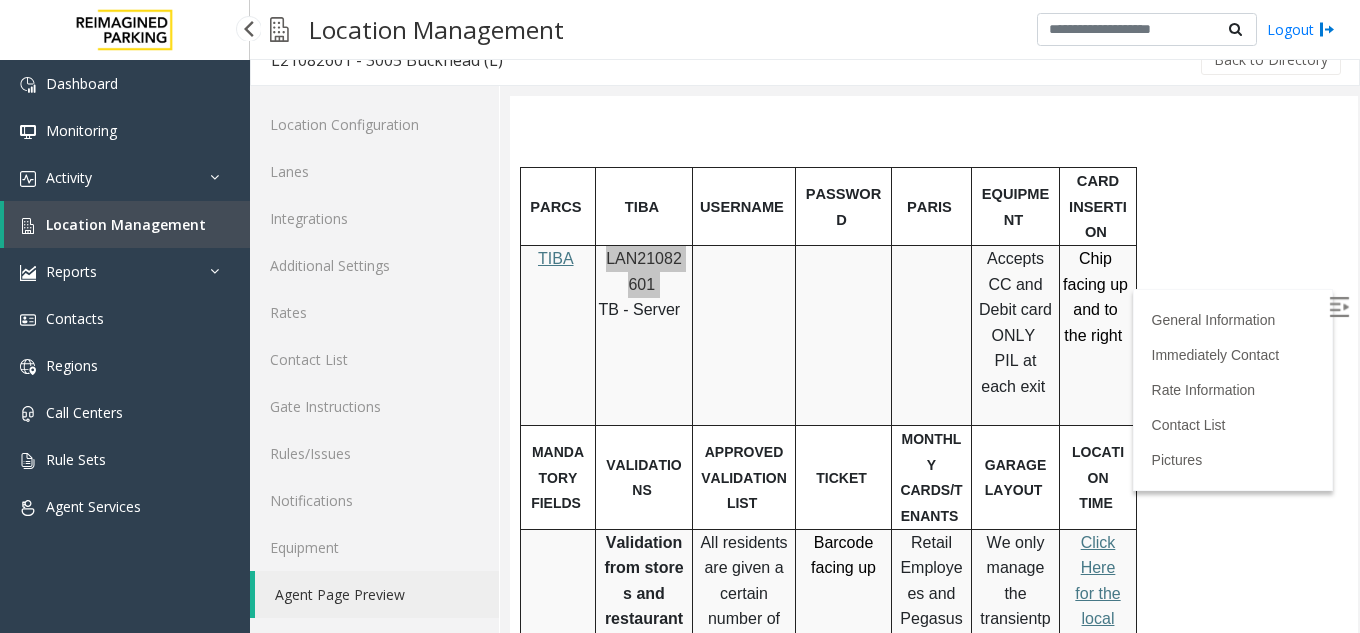 click on "Location Management" at bounding box center (126, 224) 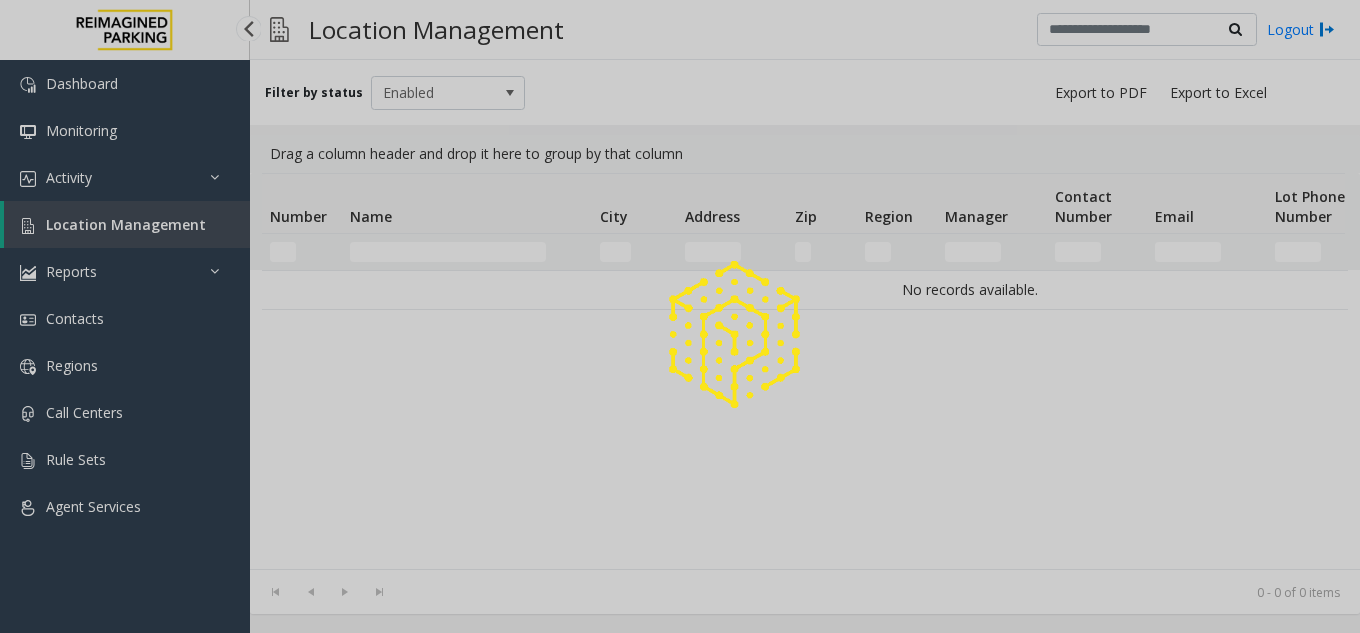scroll, scrollTop: 0, scrollLeft: 0, axis: both 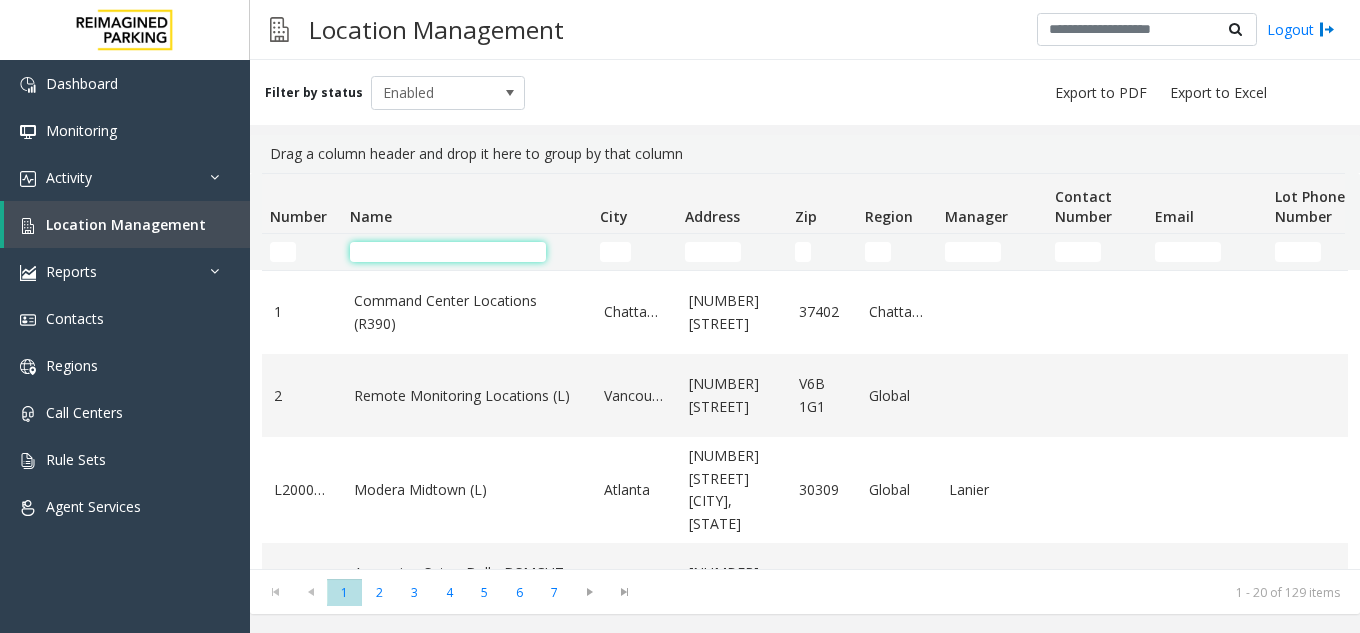 click 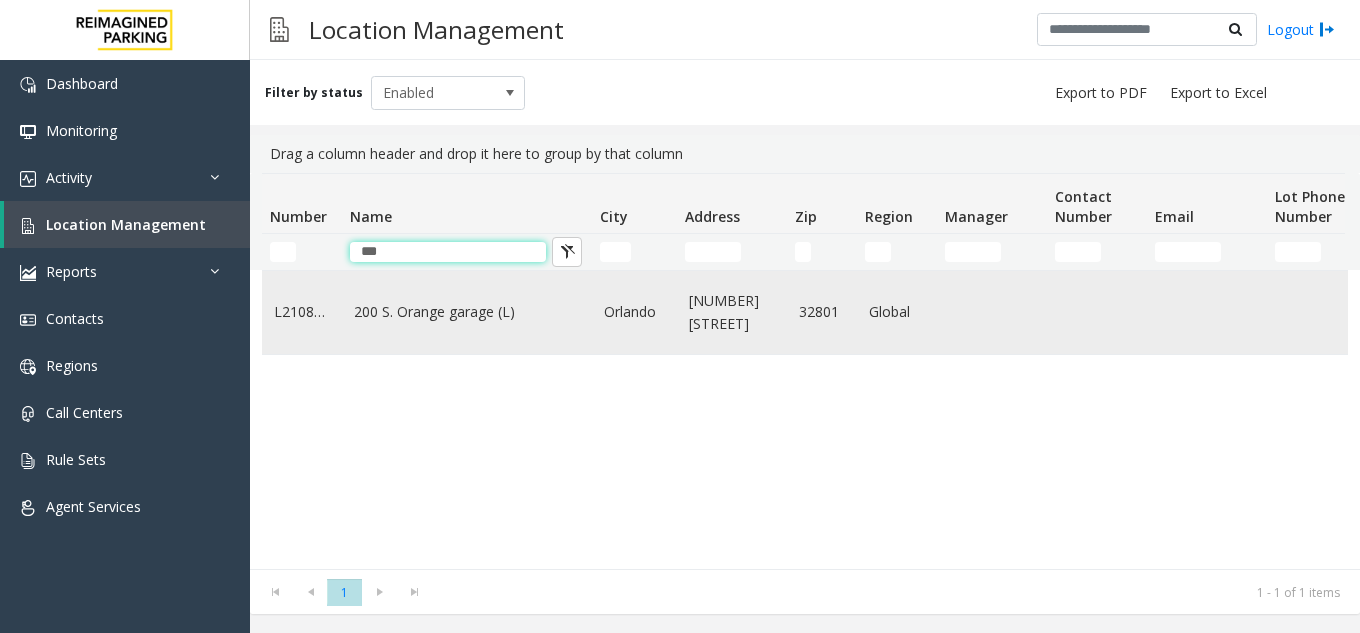 type on "***" 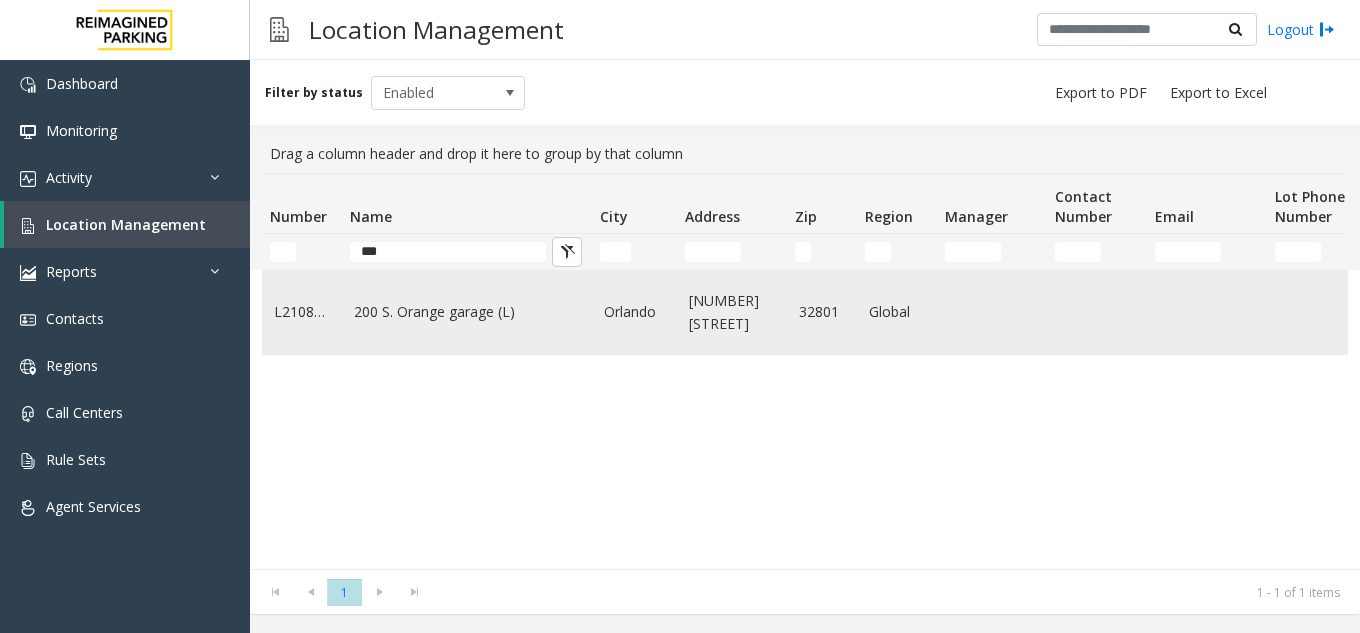 click on "200 S. Orange garage (L)" 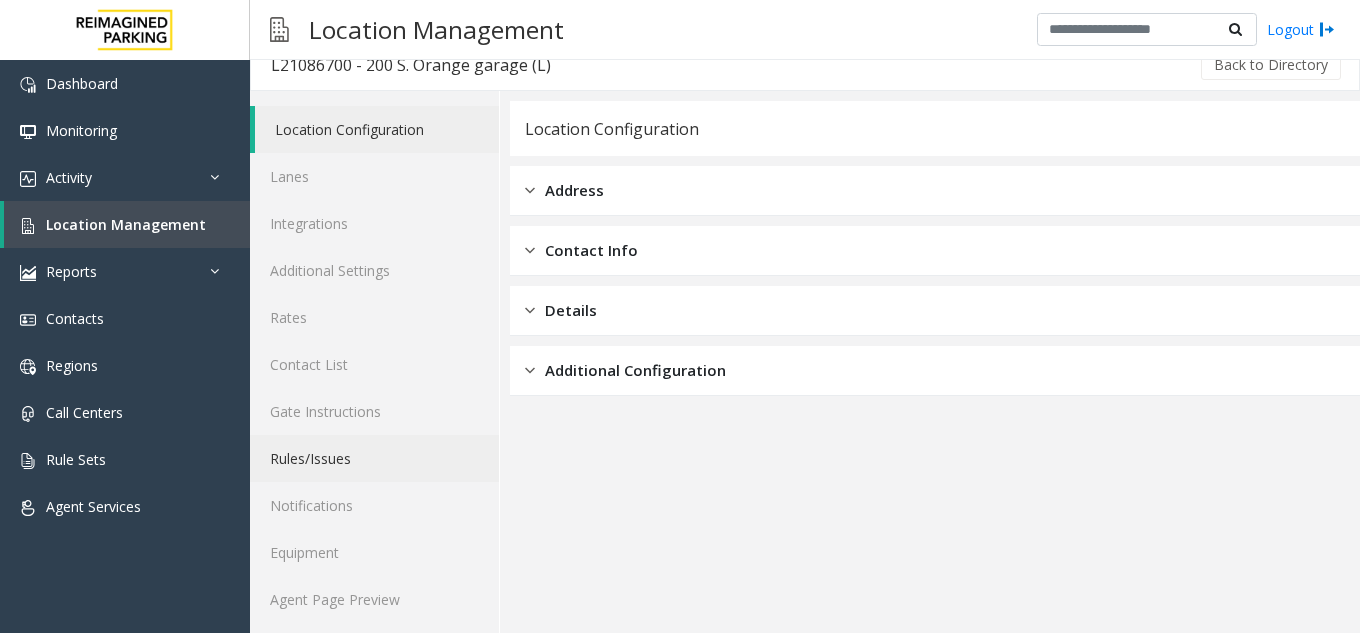 scroll, scrollTop: 26, scrollLeft: 0, axis: vertical 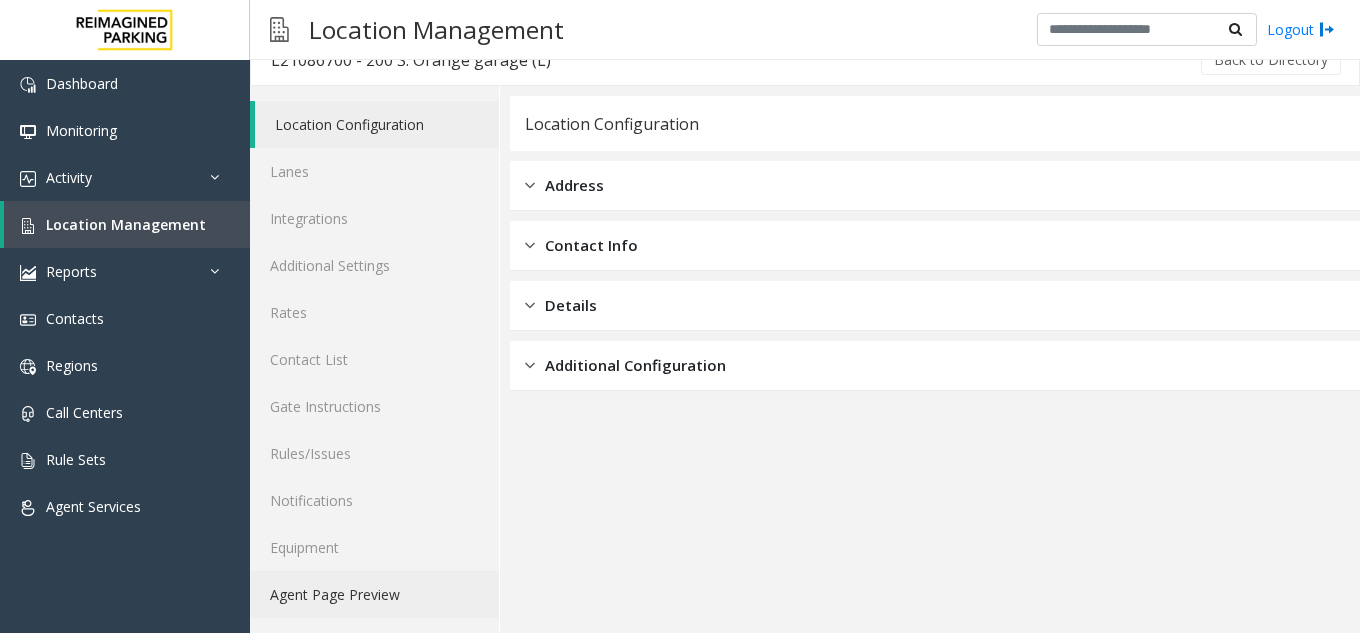 click on "Agent Page Preview" 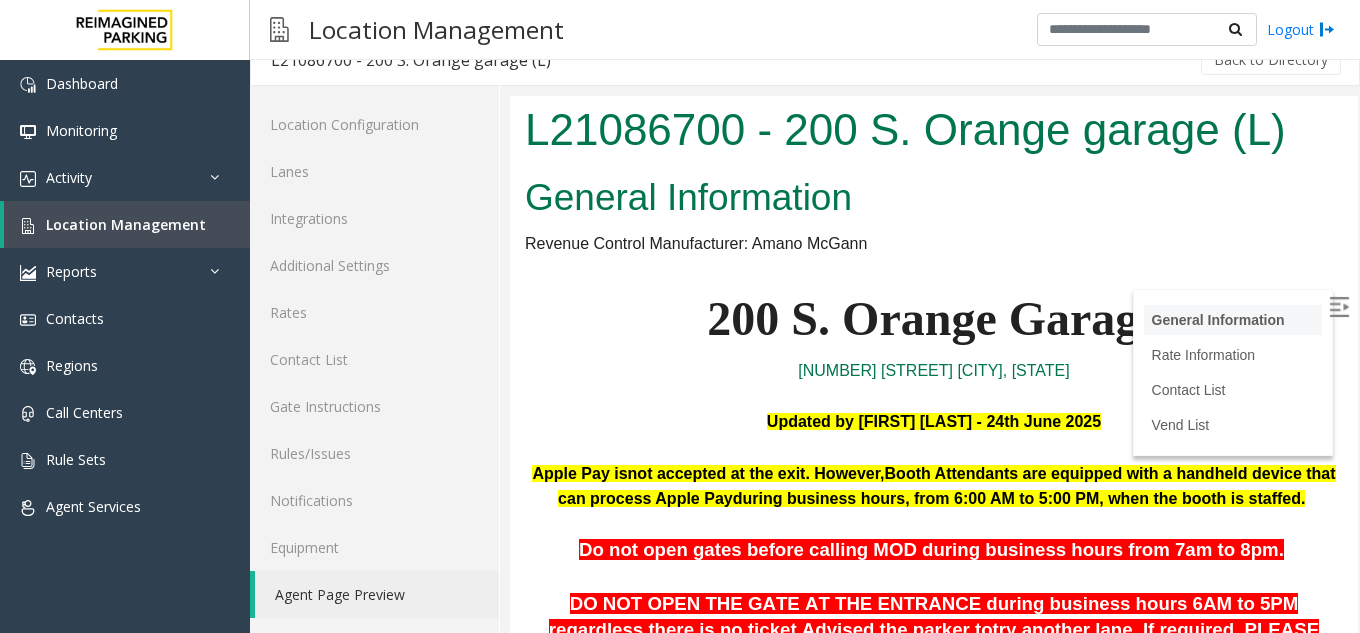 scroll, scrollTop: 0, scrollLeft: 0, axis: both 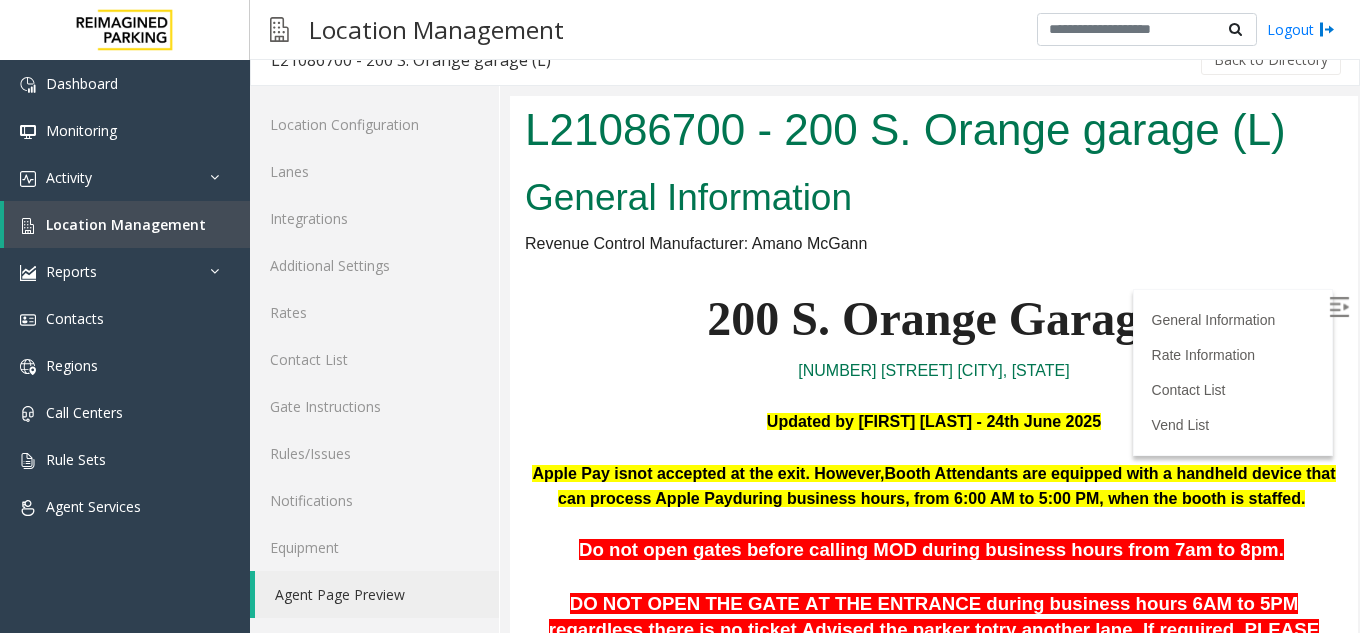 click at bounding box center [1339, 307] 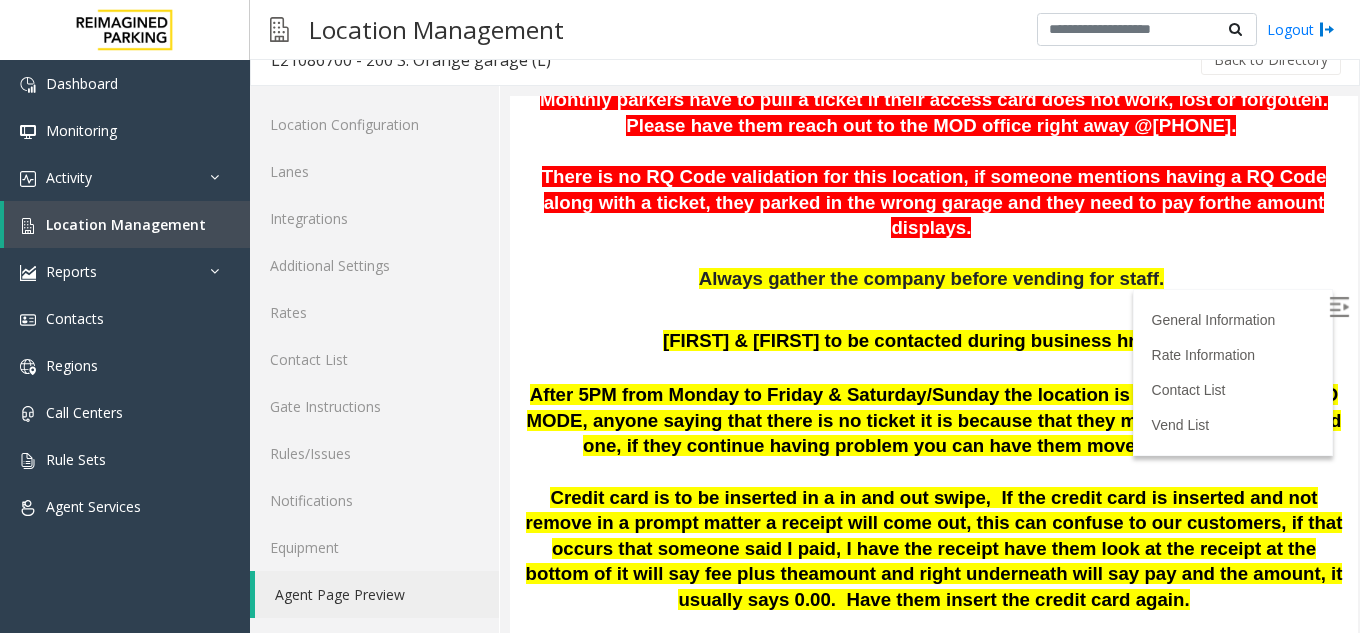 scroll, scrollTop: 500, scrollLeft: 0, axis: vertical 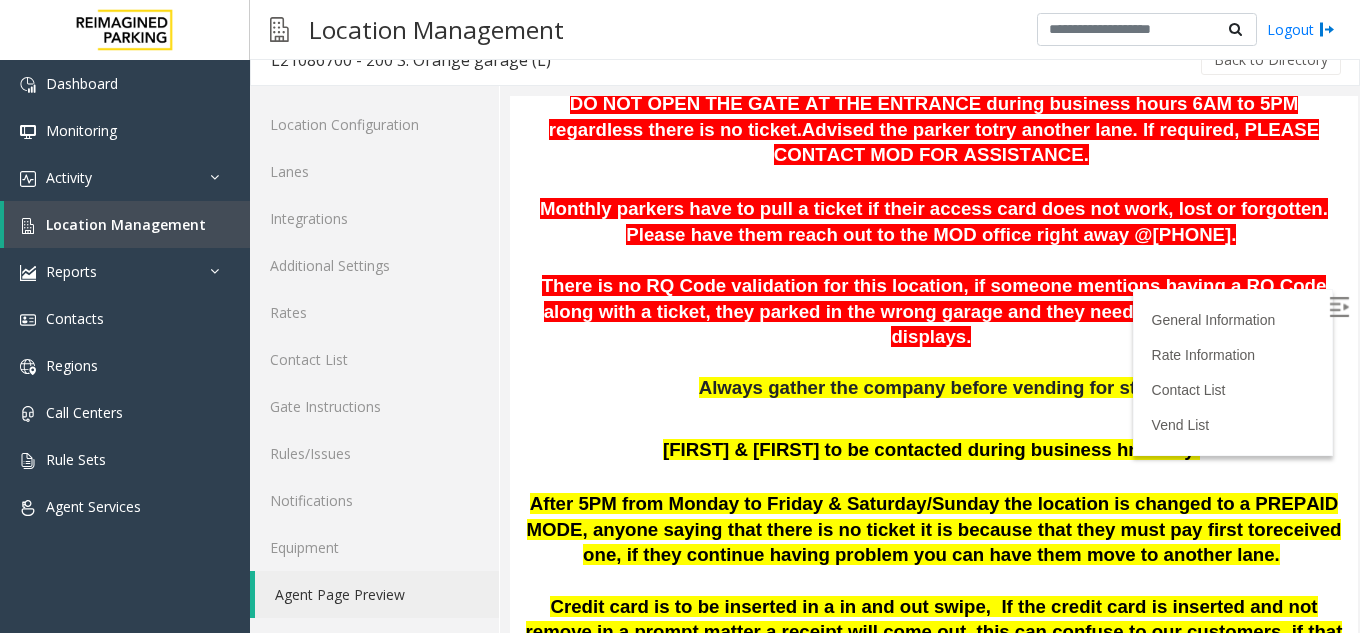 click on "Always gather the company before vending for staff." at bounding box center (934, 389) 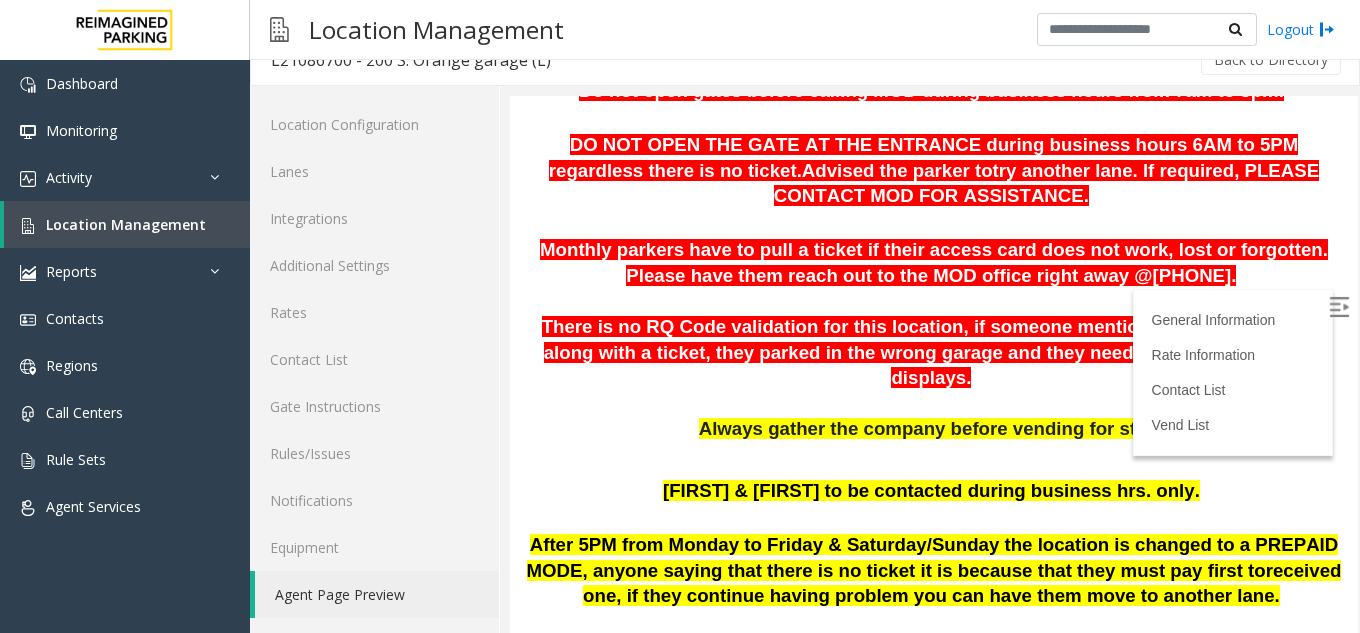 scroll, scrollTop: 439, scrollLeft: 0, axis: vertical 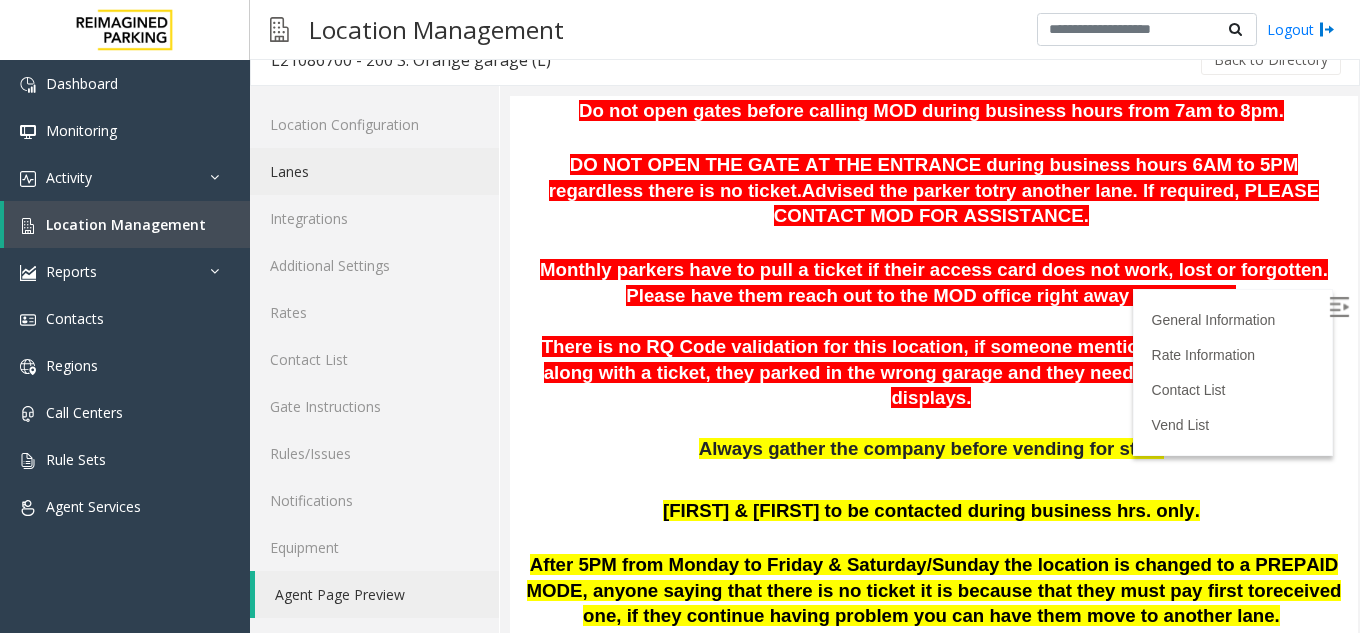 click on "Lanes" 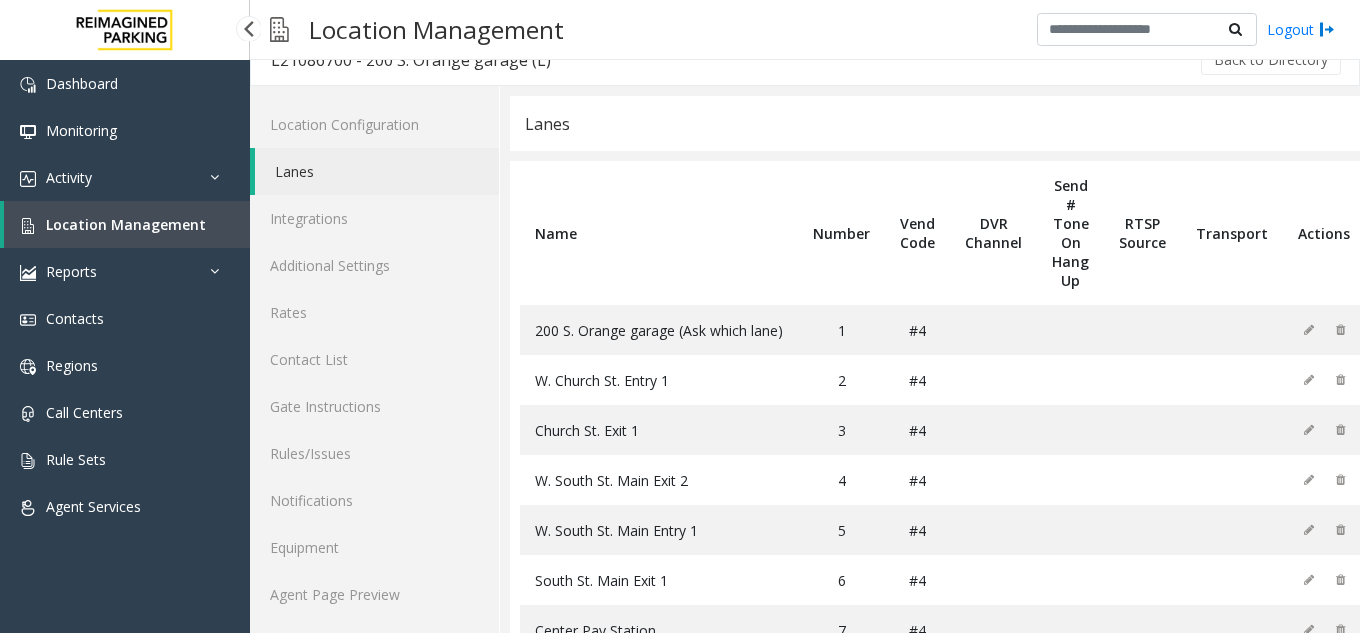 click on "Location Management" at bounding box center [126, 224] 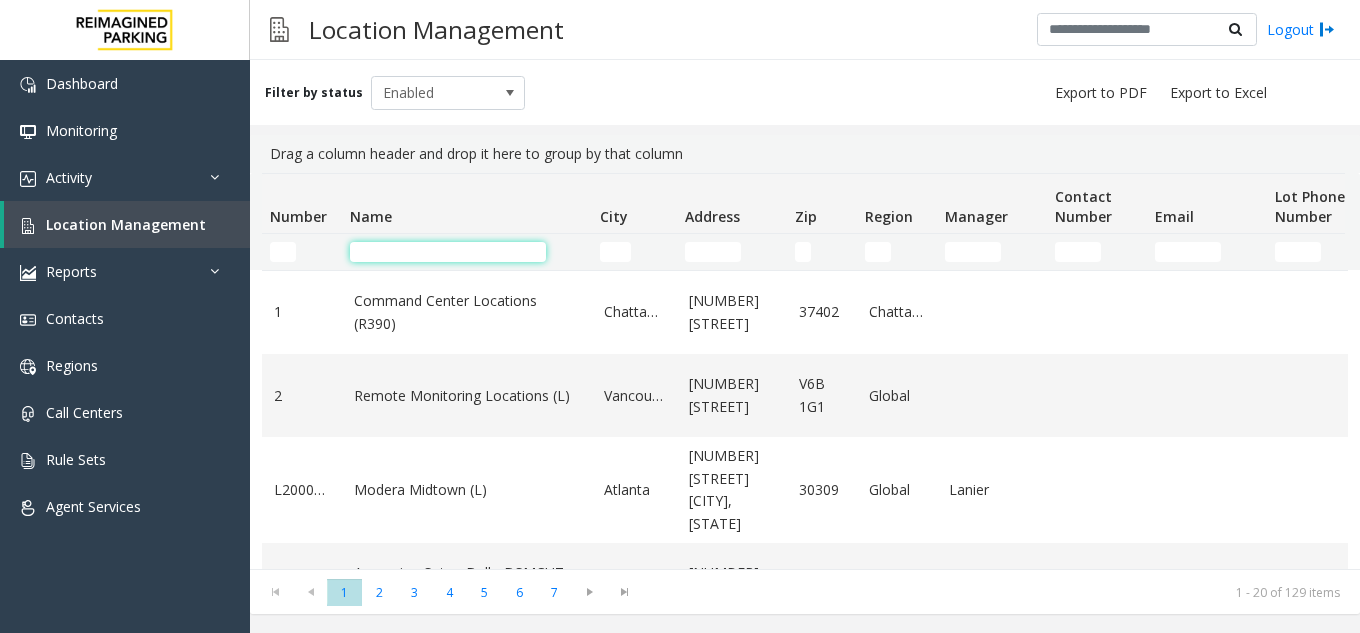 click 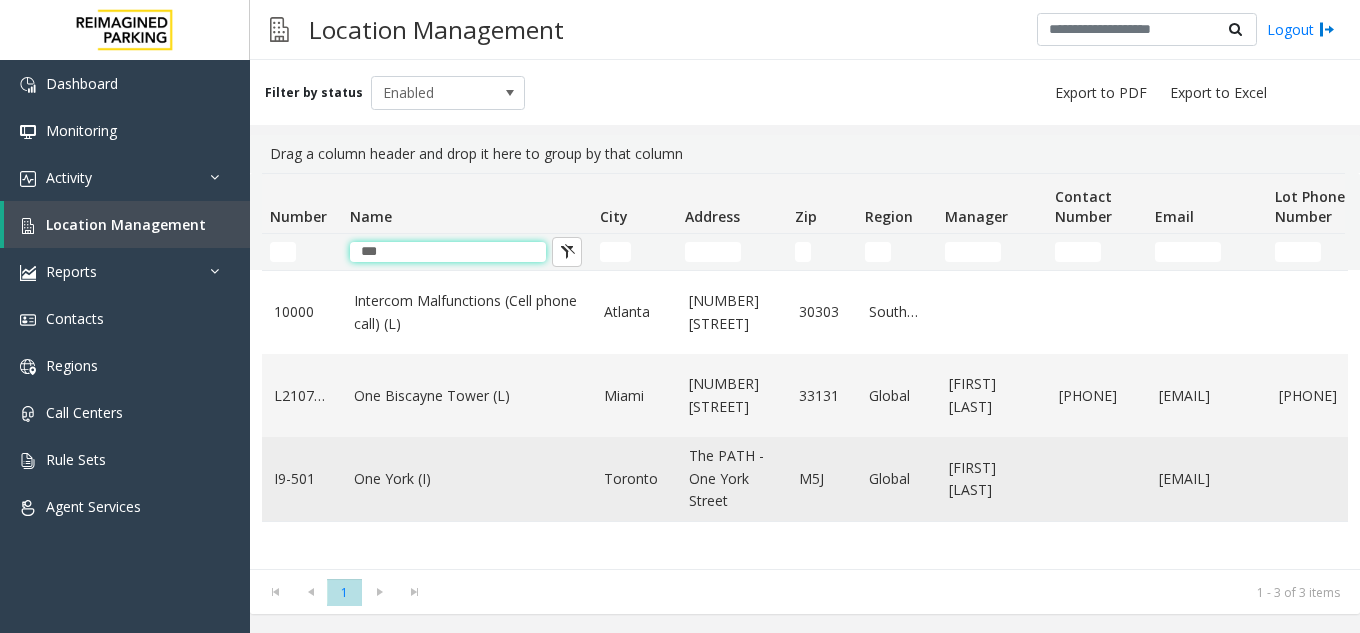 type on "***" 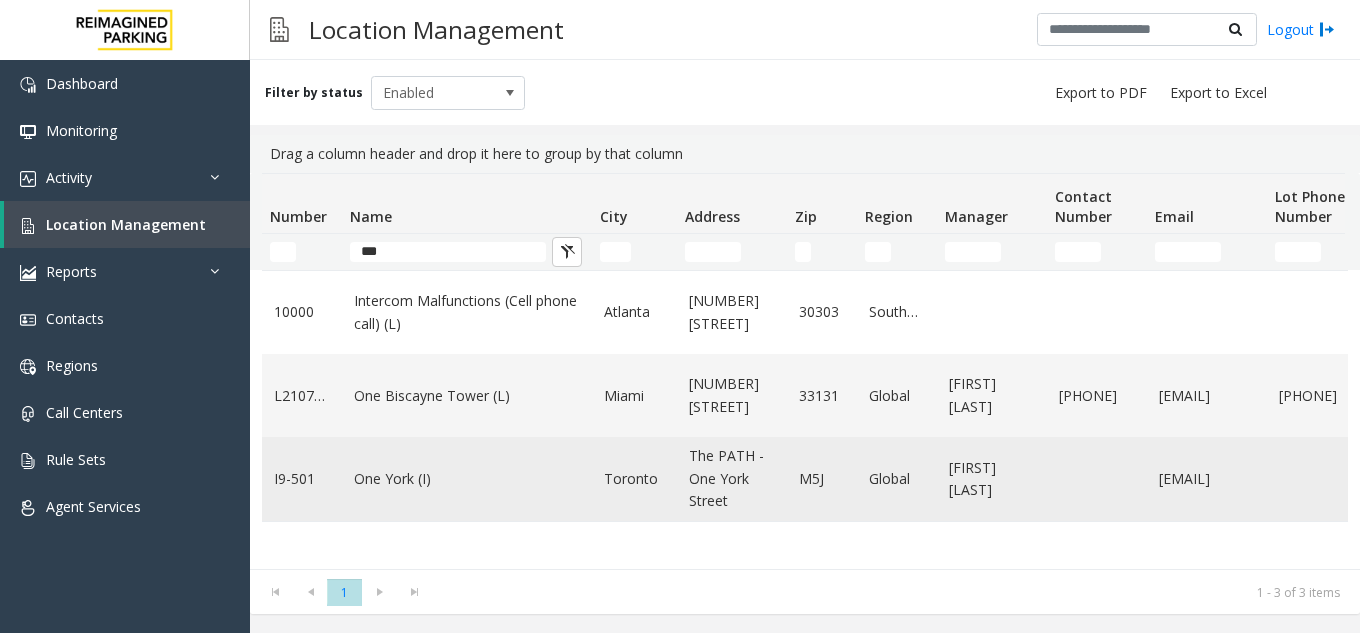 click on "One York (I)" 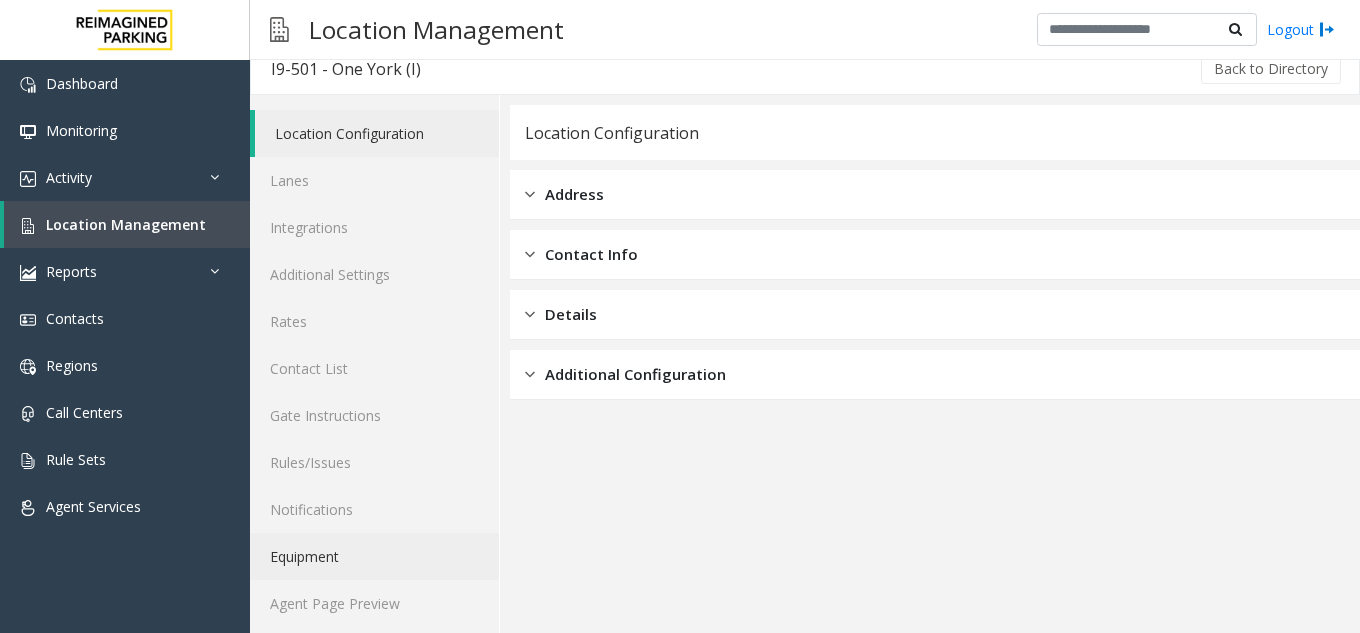 scroll, scrollTop: 26, scrollLeft: 0, axis: vertical 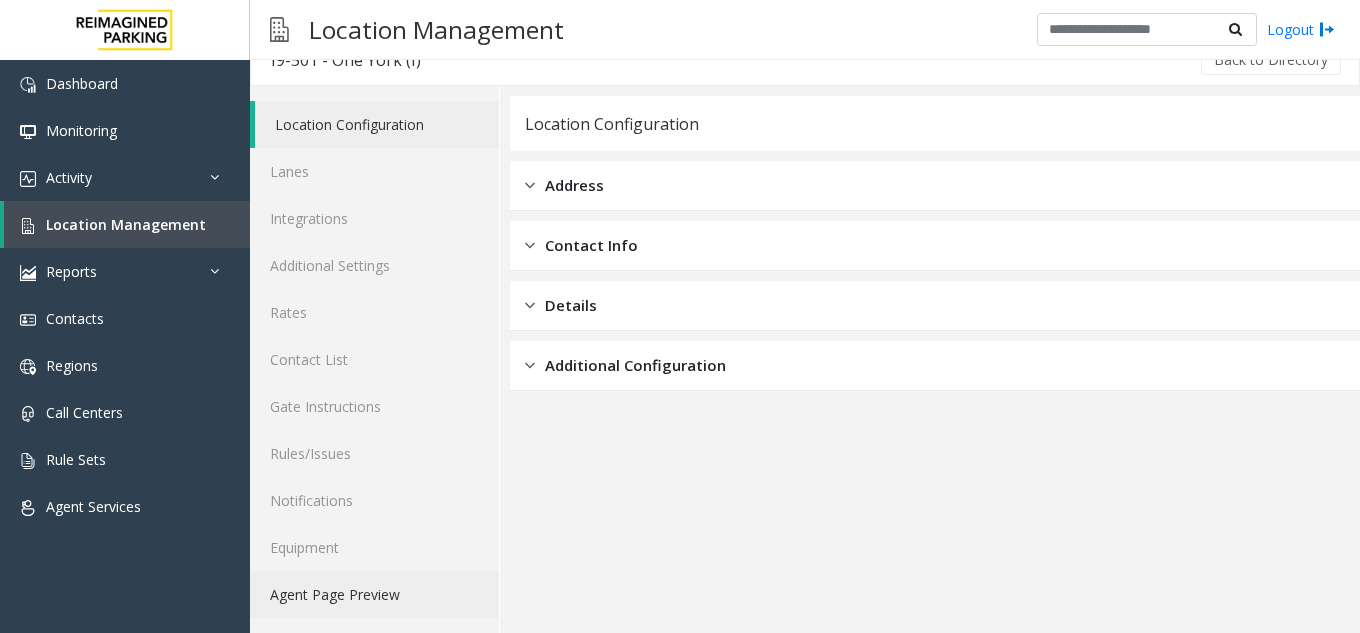 click on "Agent Page Preview" 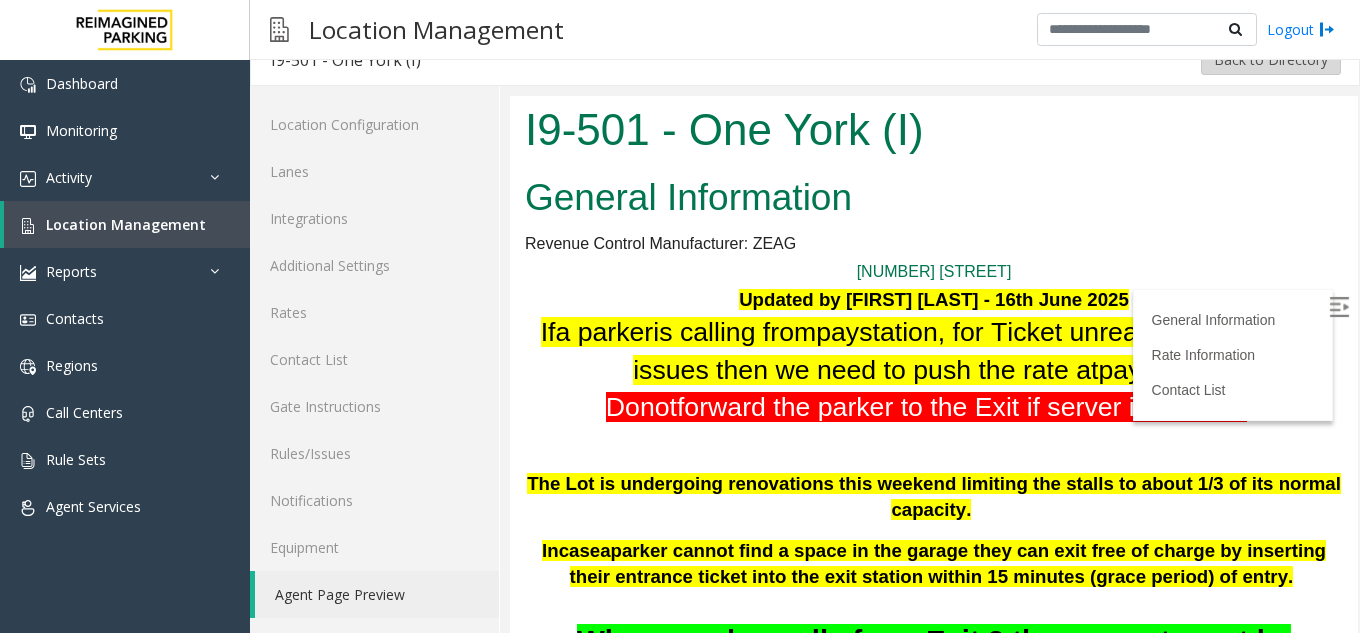 scroll, scrollTop: 0, scrollLeft: 0, axis: both 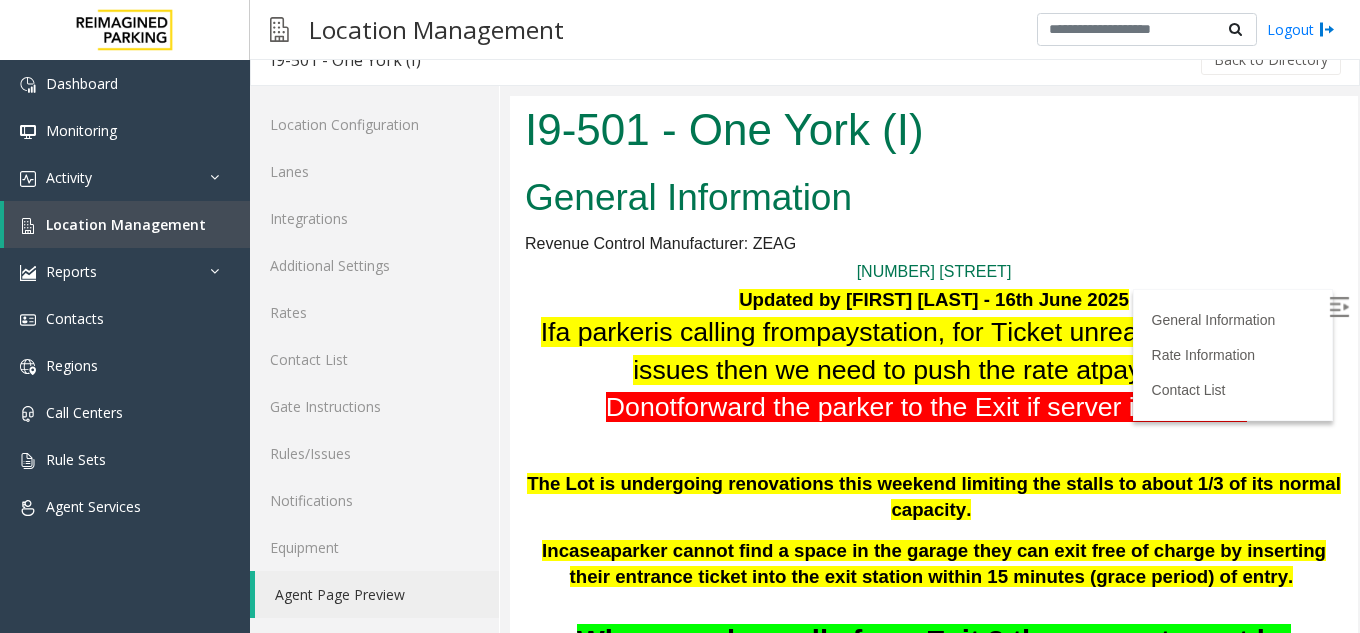 click at bounding box center [1339, 307] 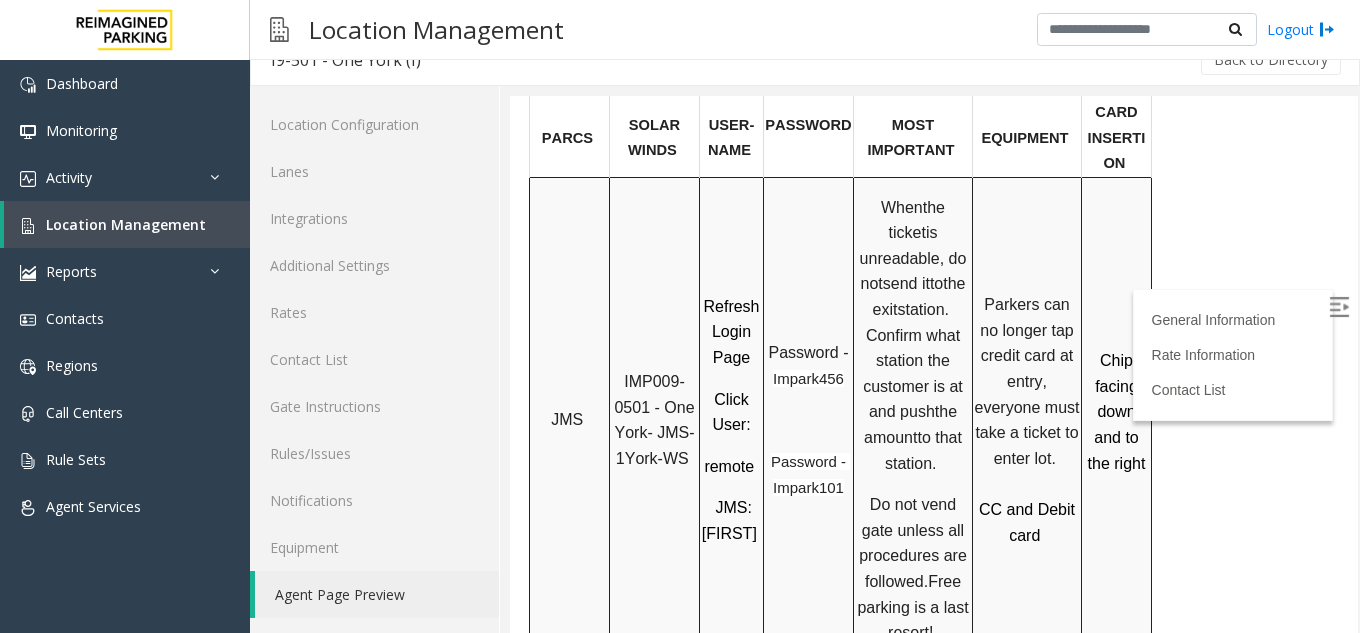 scroll, scrollTop: 1400, scrollLeft: 0, axis: vertical 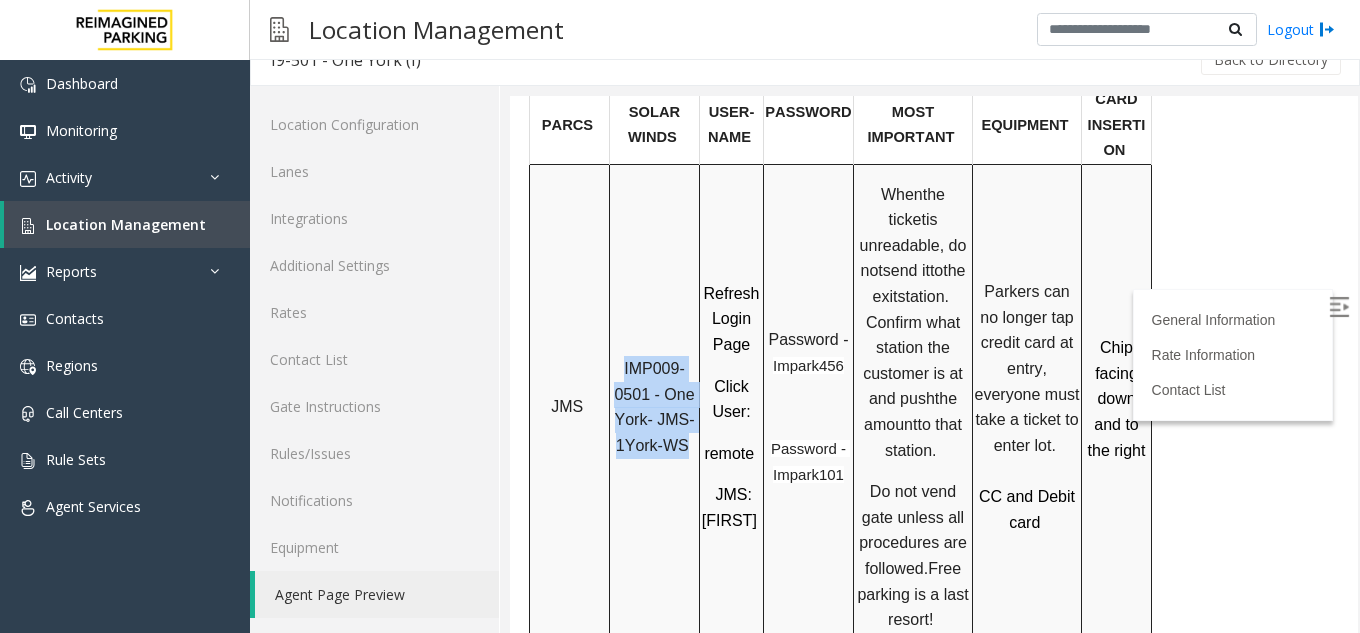 drag, startPoint x: 627, startPoint y: 363, endPoint x: 683, endPoint y: 434, distance: 90.426765 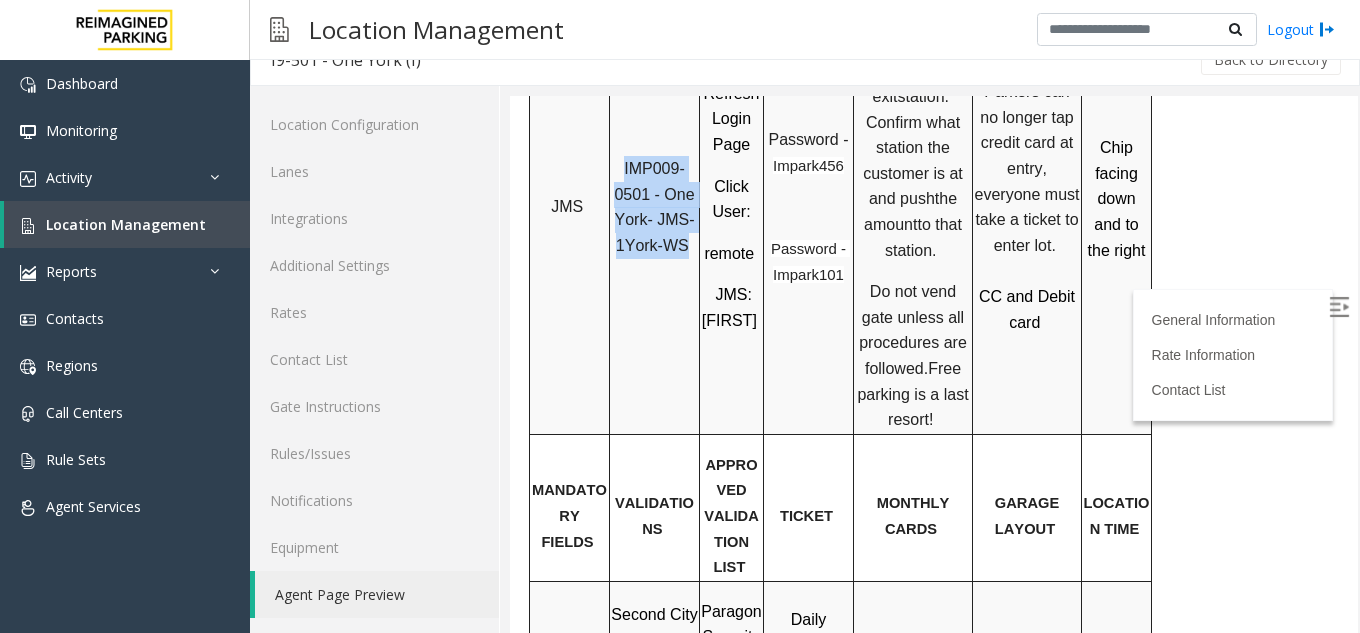 scroll, scrollTop: 1500, scrollLeft: 0, axis: vertical 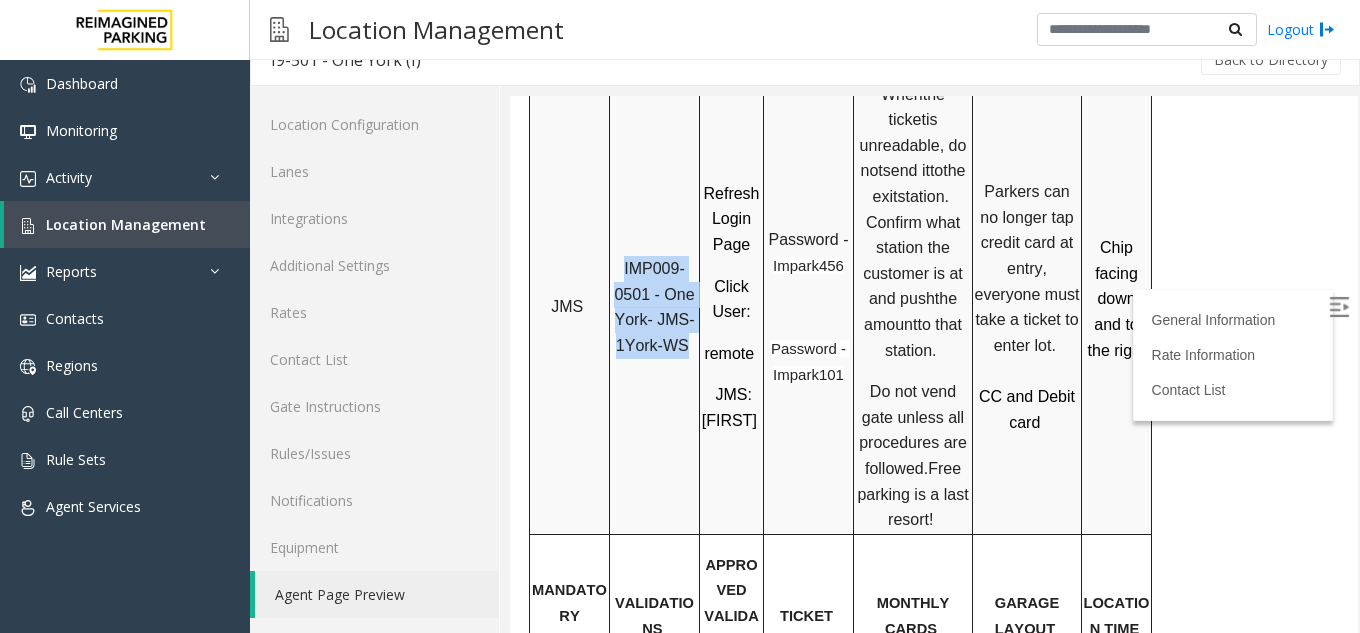 click on "IMP009-0501 - One York- JMS-1York-WS" at bounding box center (656, 307) 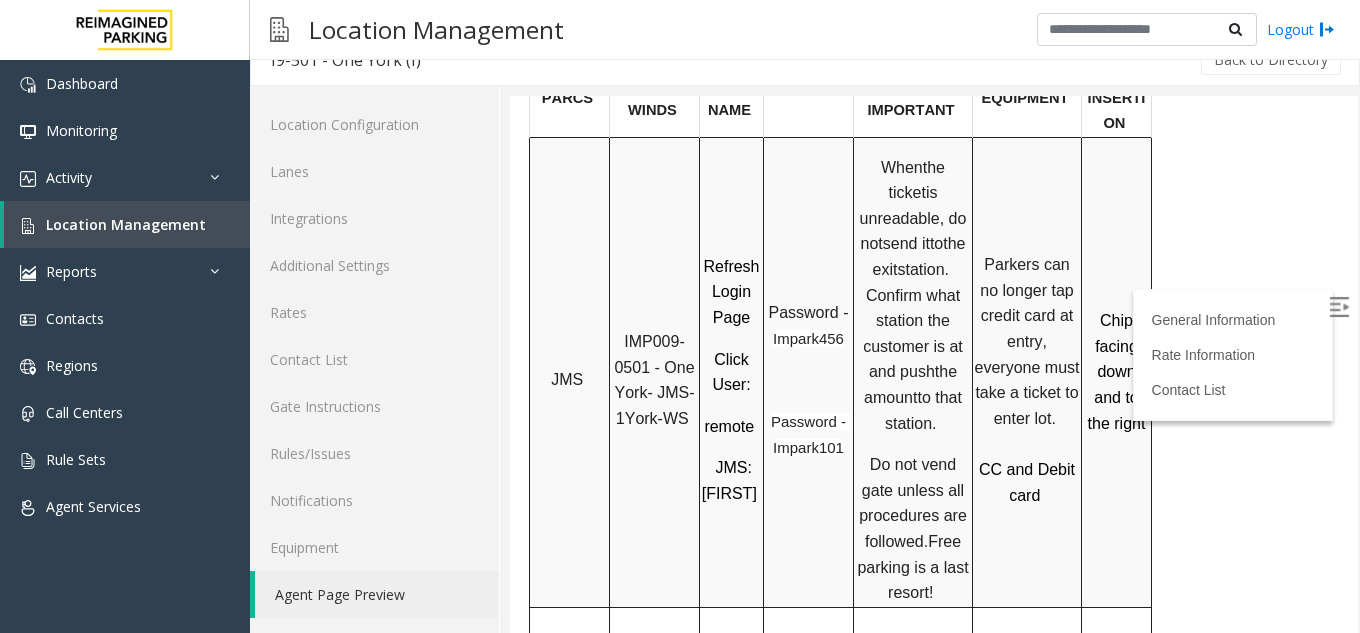 scroll, scrollTop: 1400, scrollLeft: 0, axis: vertical 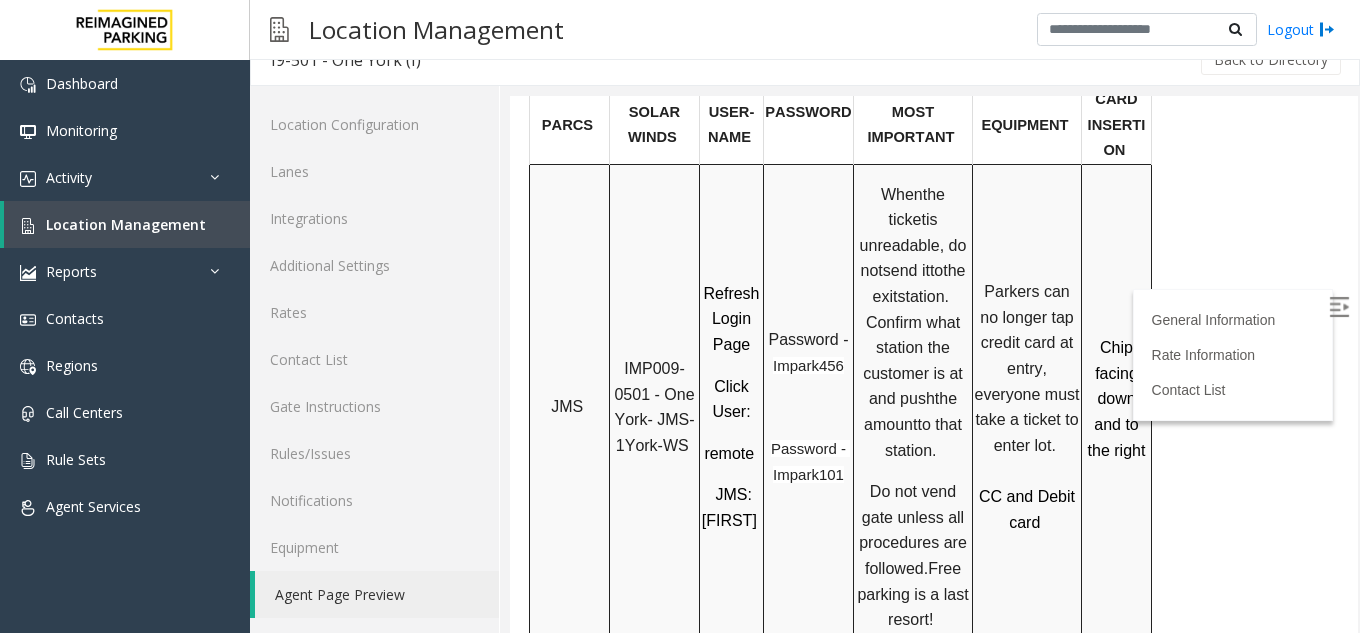 click on "IMP009-0501 - One York- JMS-1York-WS" at bounding box center (656, 407) 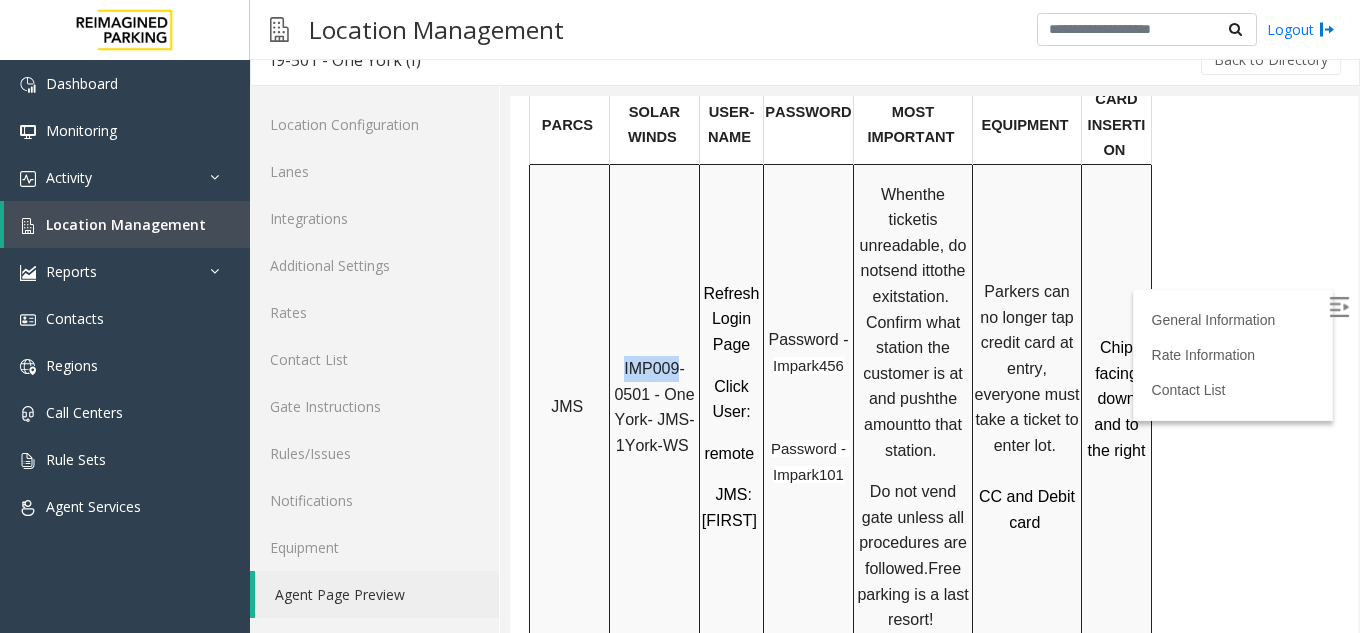 click on "IMP009-0501 - One York- JMS-1York-WS" at bounding box center (656, 407) 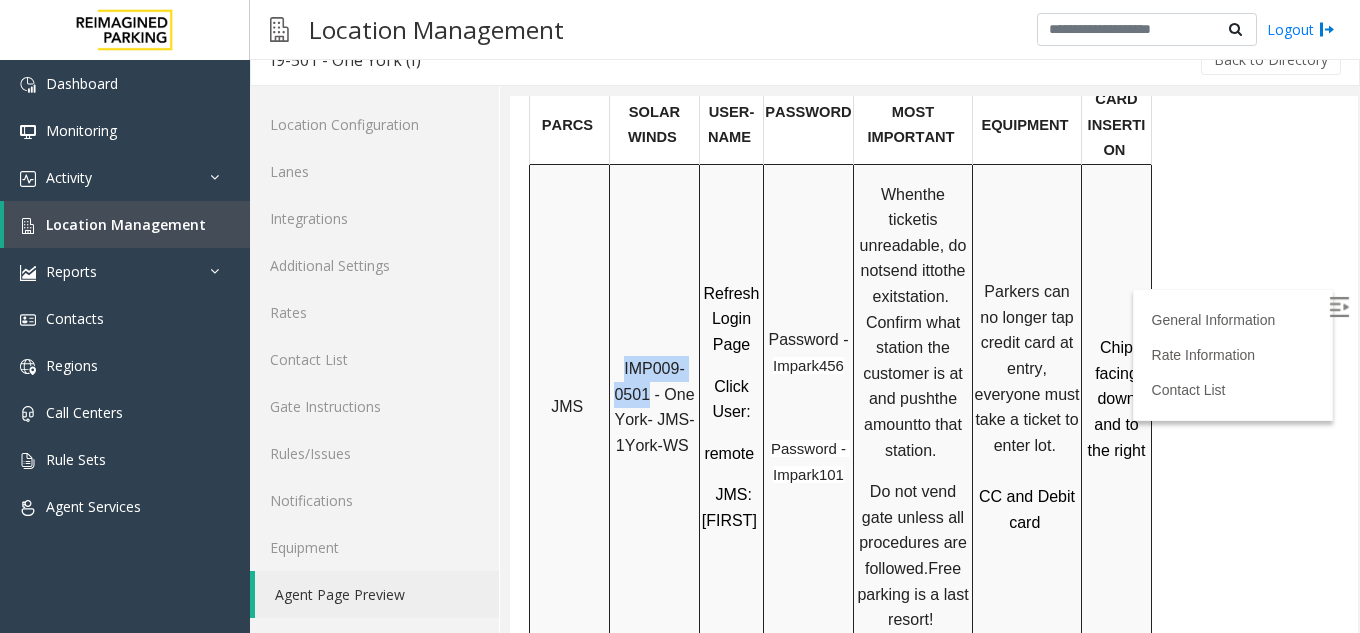 drag, startPoint x: 622, startPoint y: 356, endPoint x: 652, endPoint y: 382, distance: 39.698868 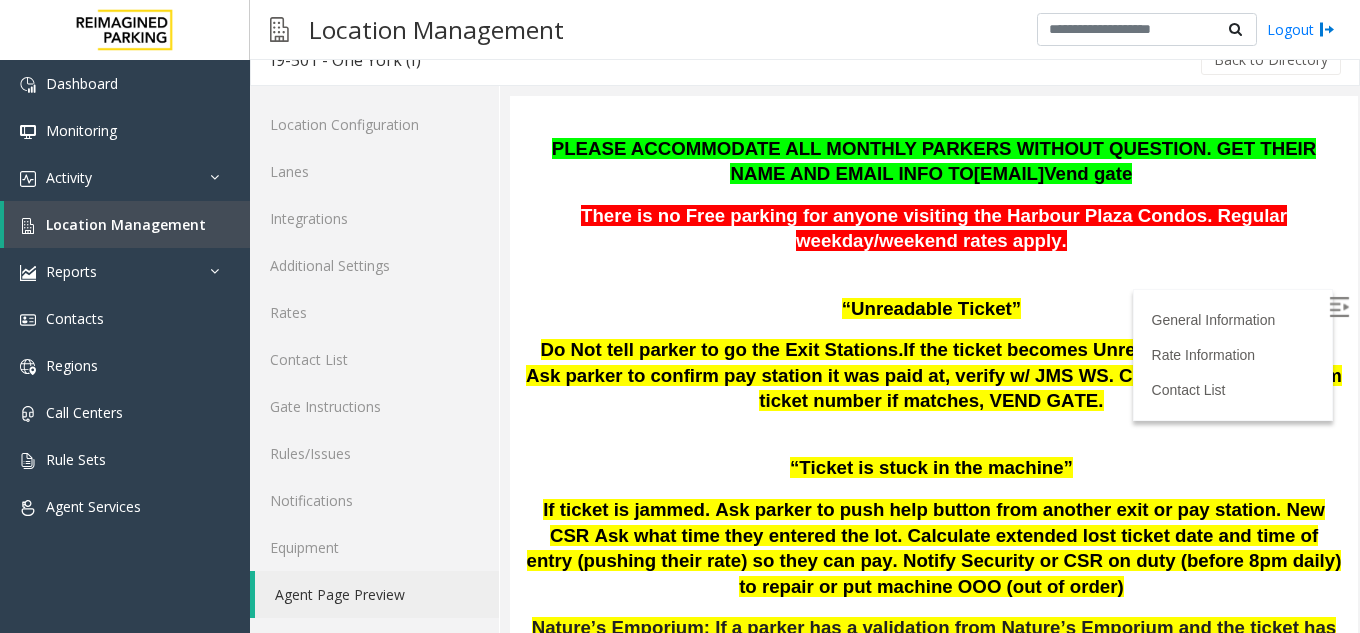 scroll, scrollTop: 700, scrollLeft: 0, axis: vertical 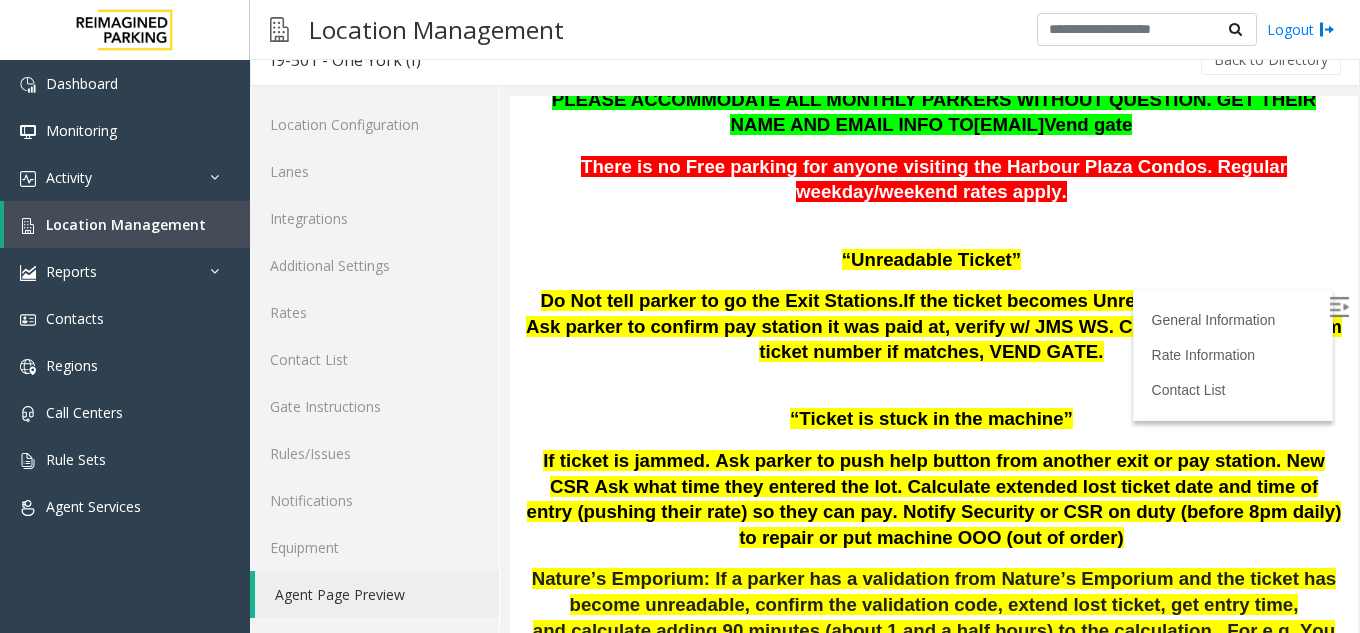 click on "“Unreadable Ticket”" at bounding box center (934, 261) 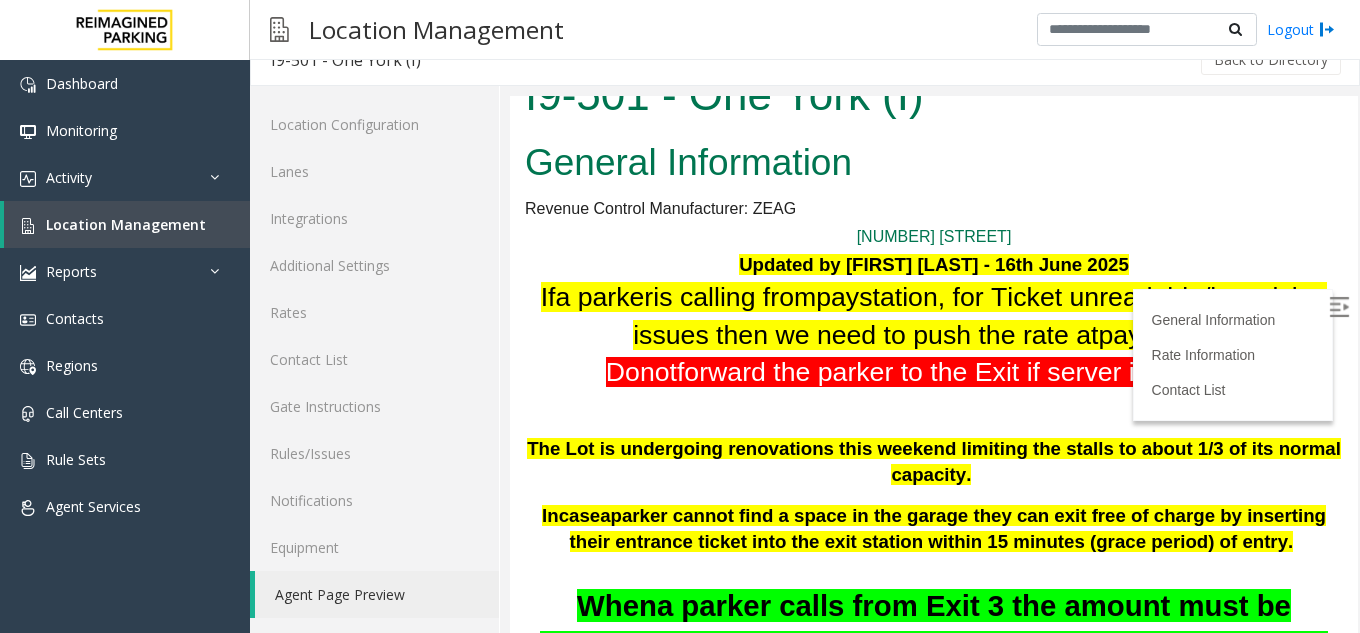 scroll, scrollTop: 0, scrollLeft: 0, axis: both 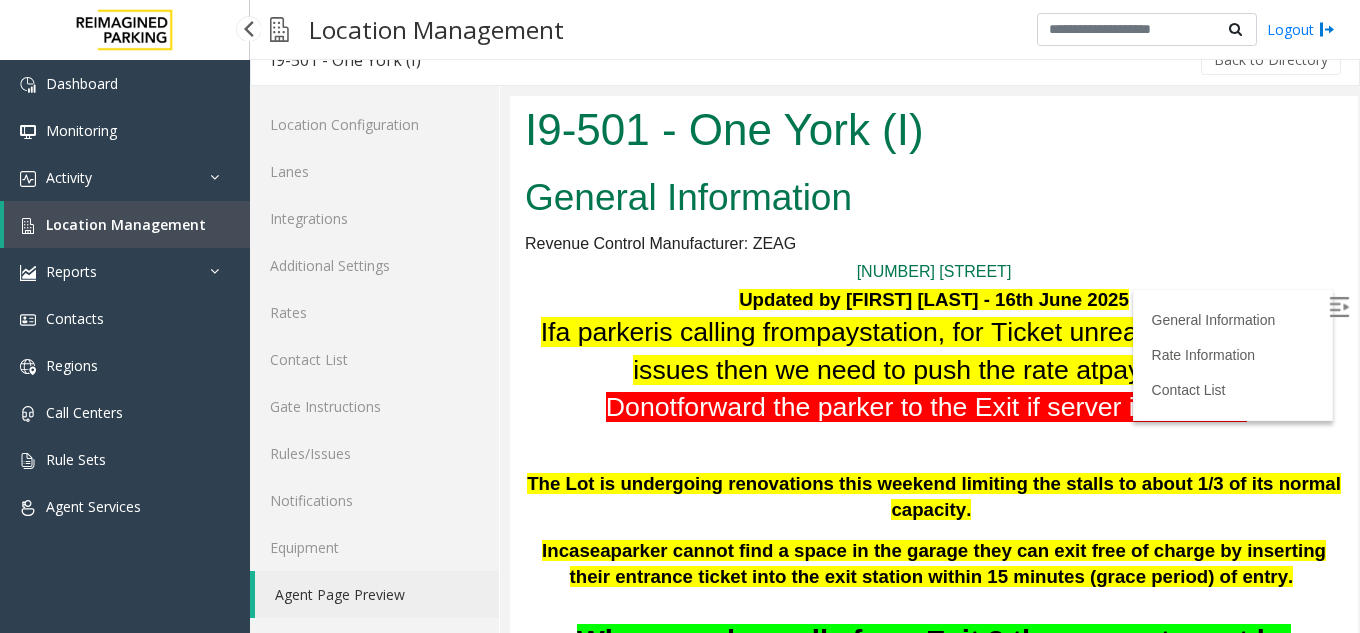click on "Location Management" at bounding box center [126, 224] 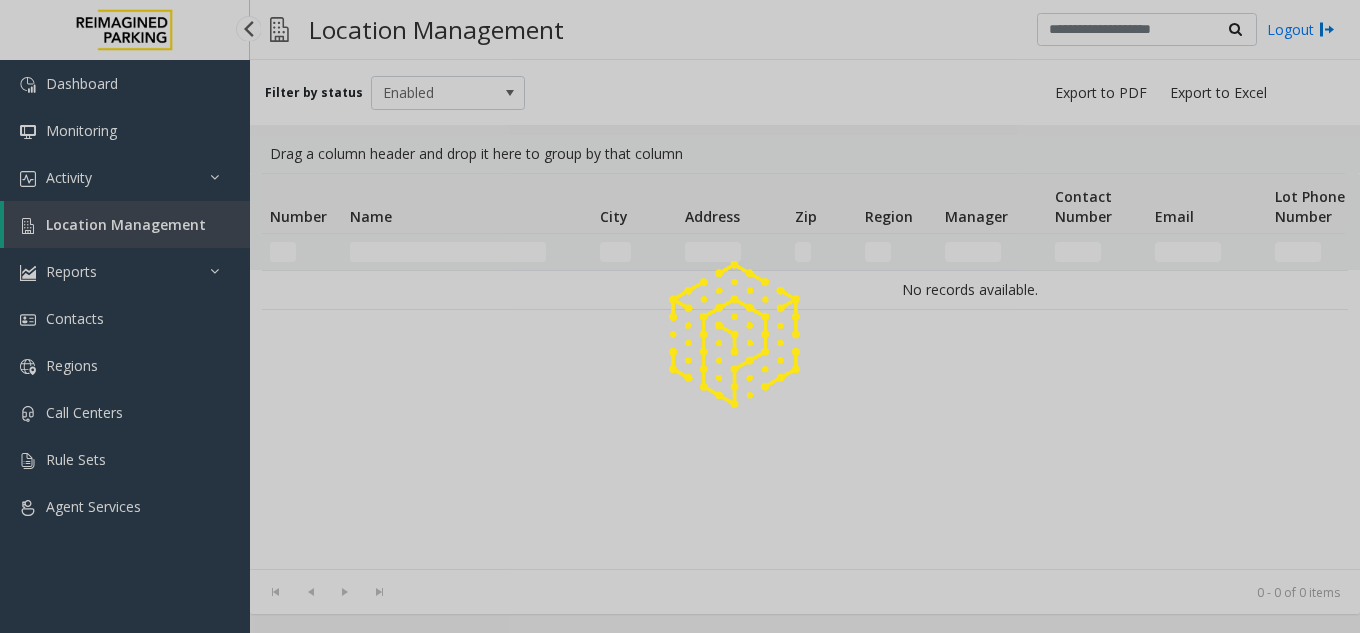 scroll, scrollTop: 0, scrollLeft: 0, axis: both 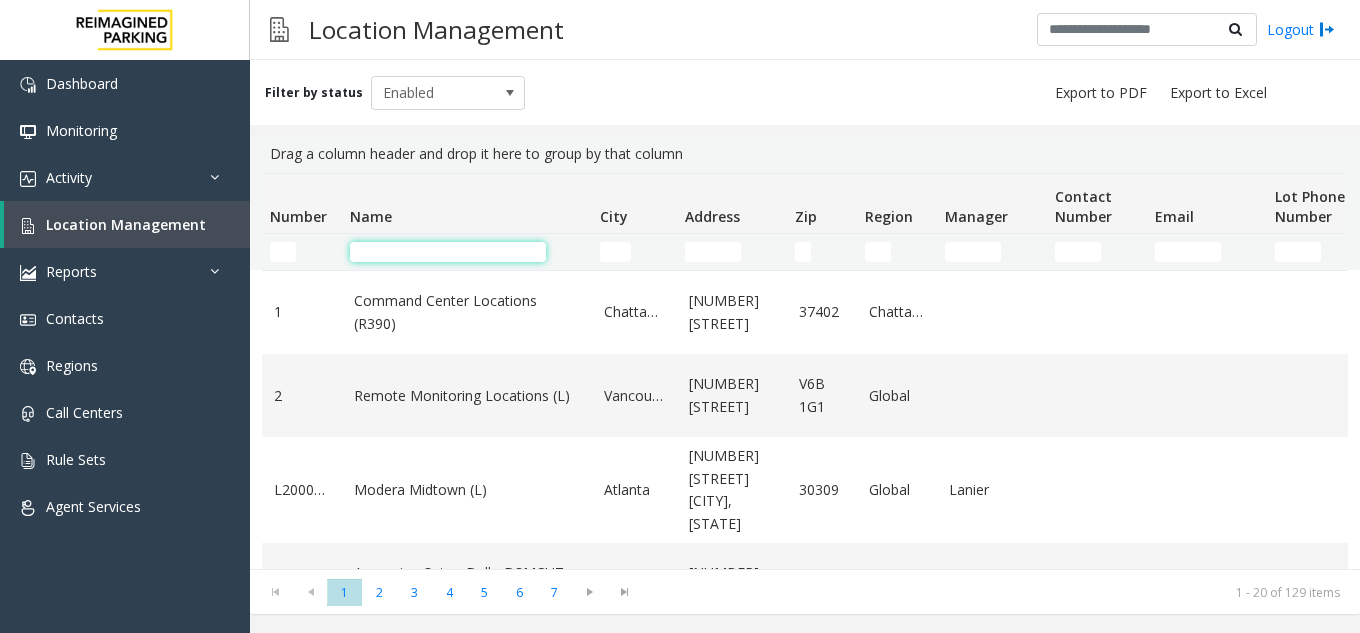 click 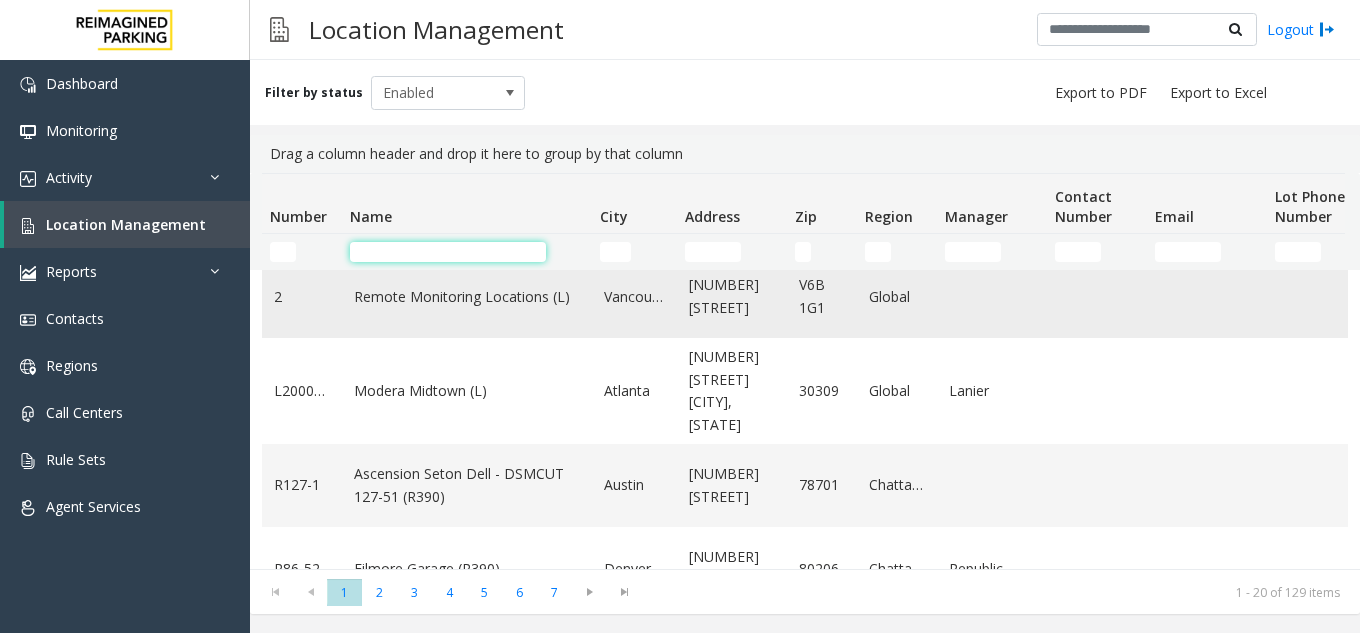 scroll, scrollTop: 100, scrollLeft: 0, axis: vertical 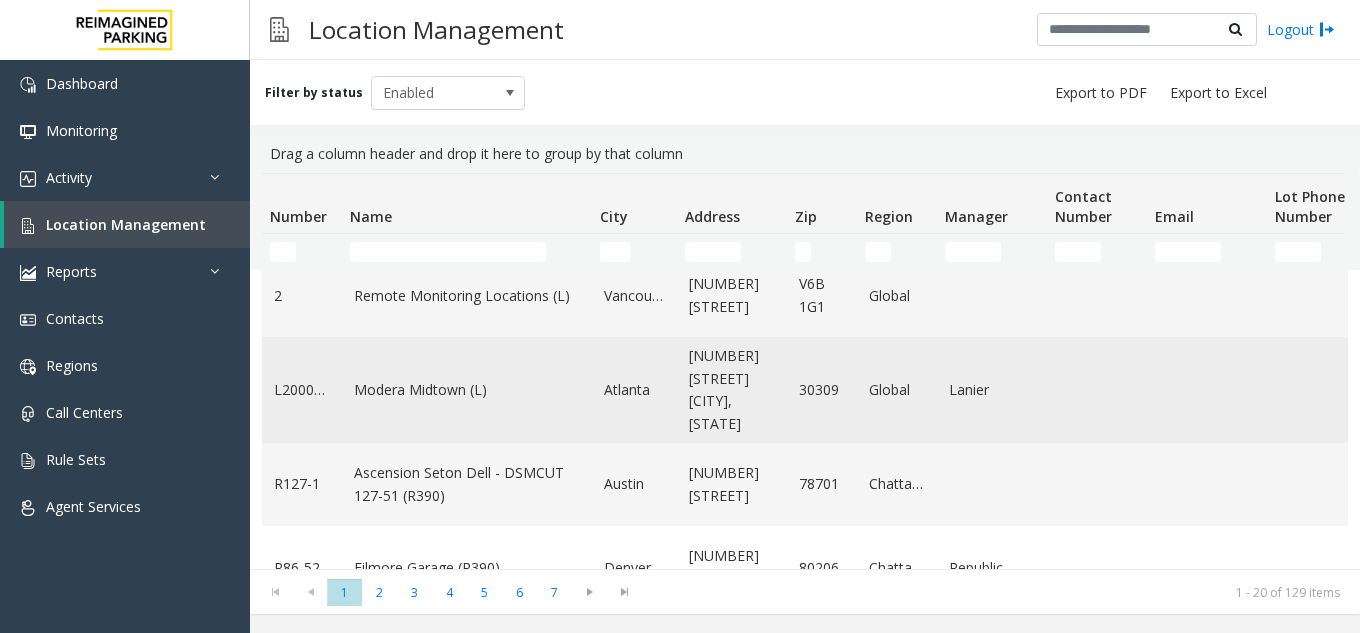 click on "Modera Midtown	(L)" 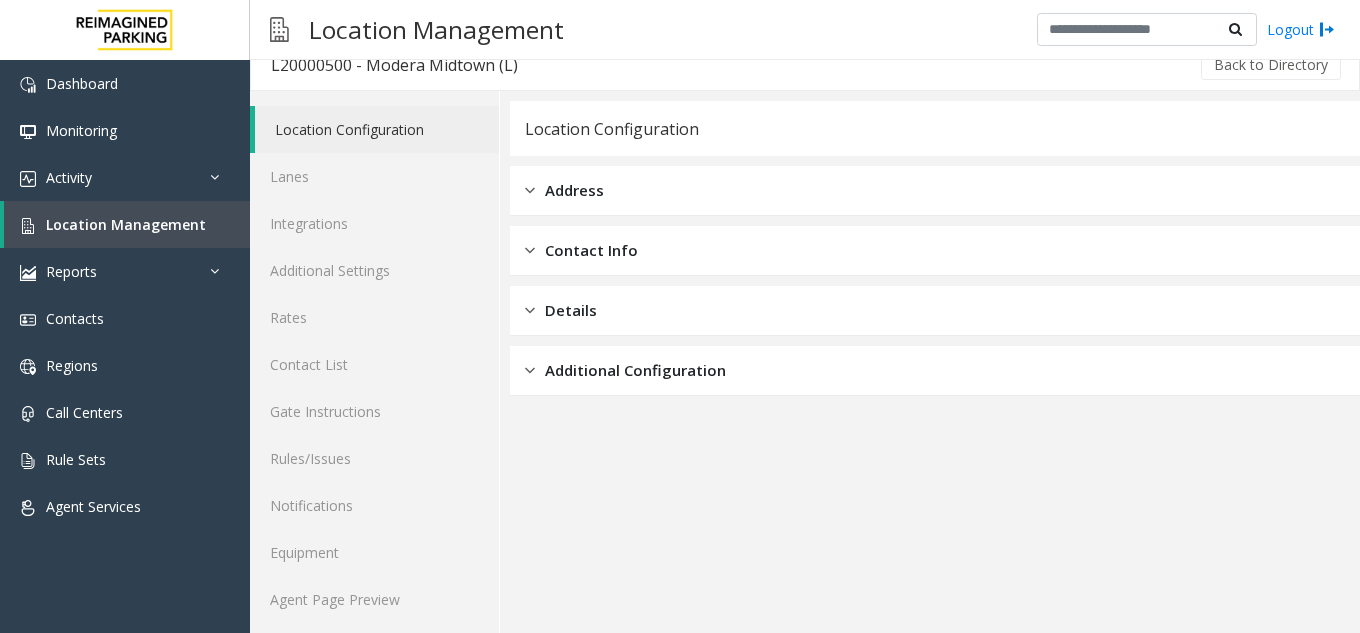 scroll, scrollTop: 26, scrollLeft: 0, axis: vertical 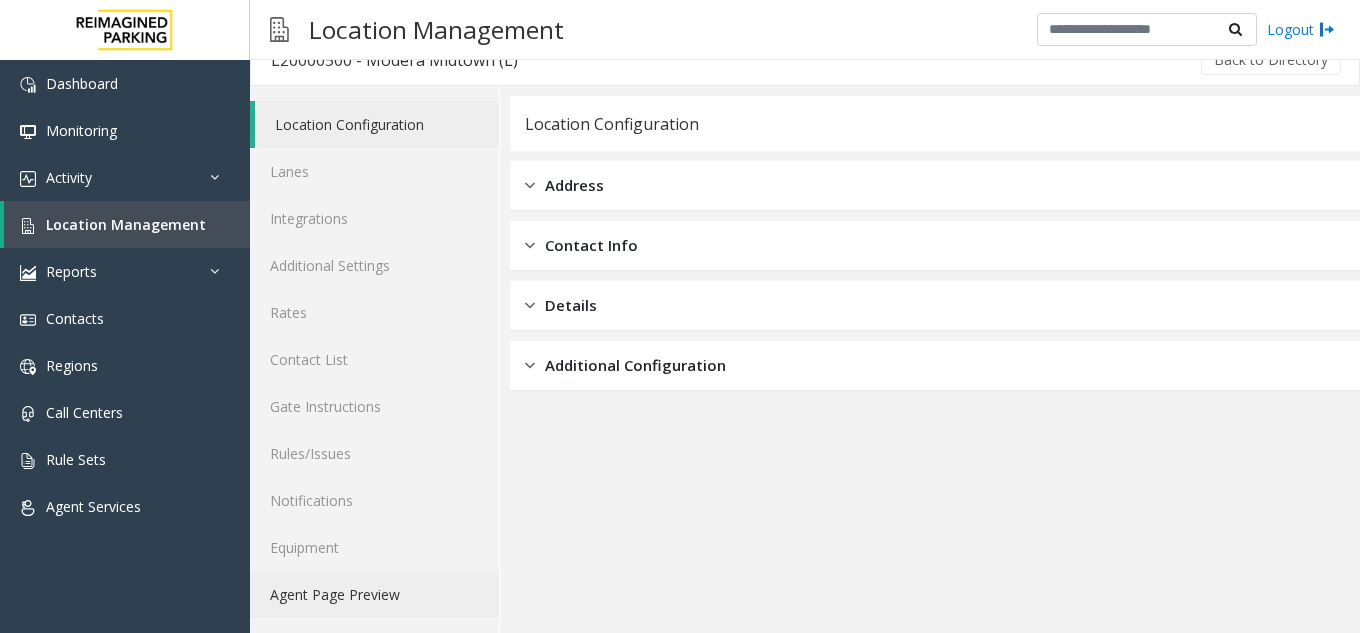 click on "Agent Page Preview" 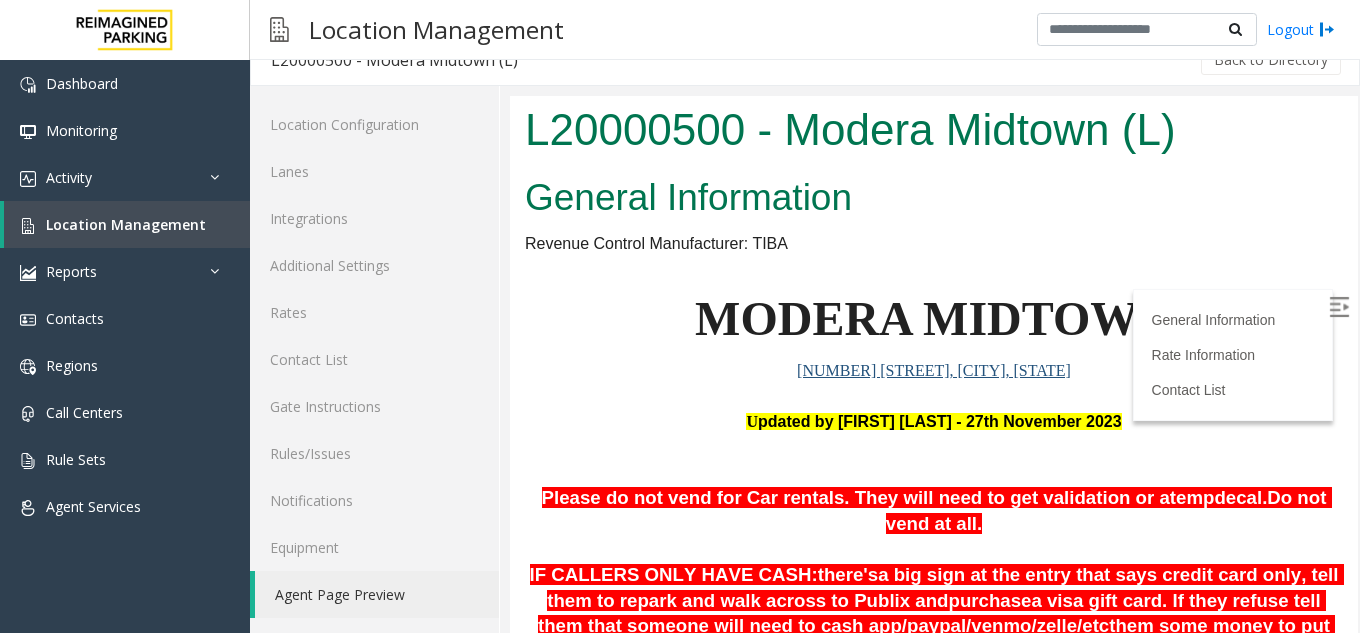 scroll, scrollTop: 0, scrollLeft: 0, axis: both 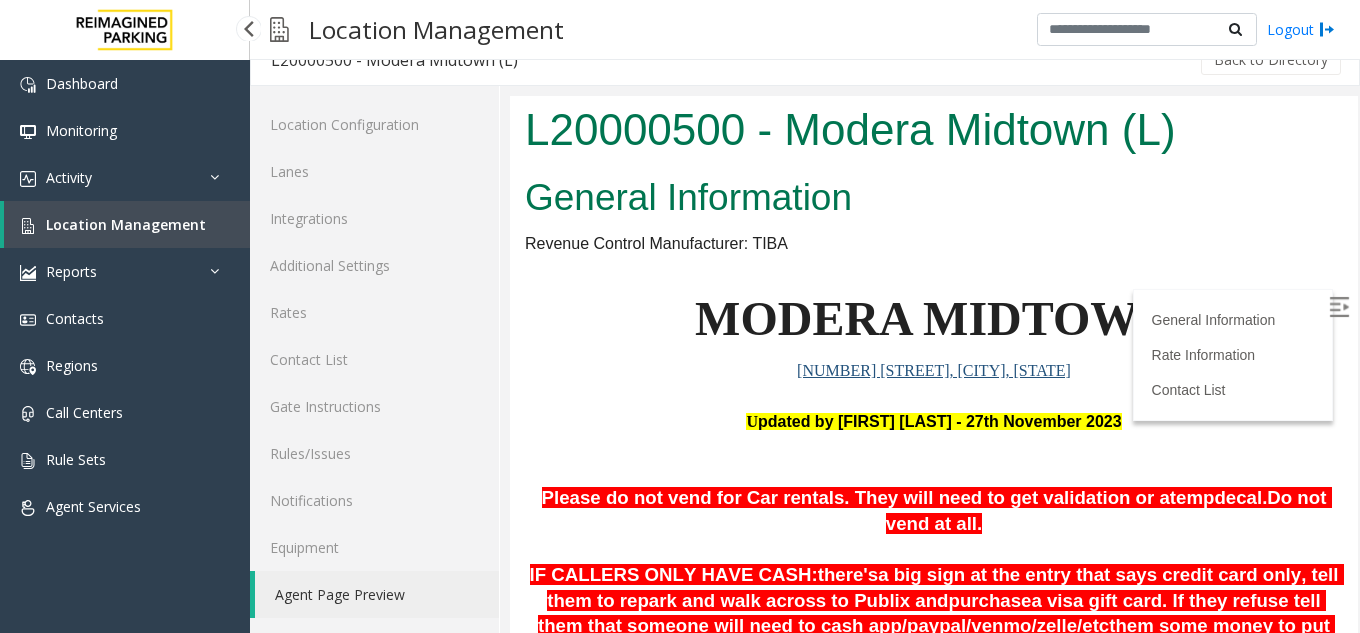 click on "Location Management" at bounding box center [126, 224] 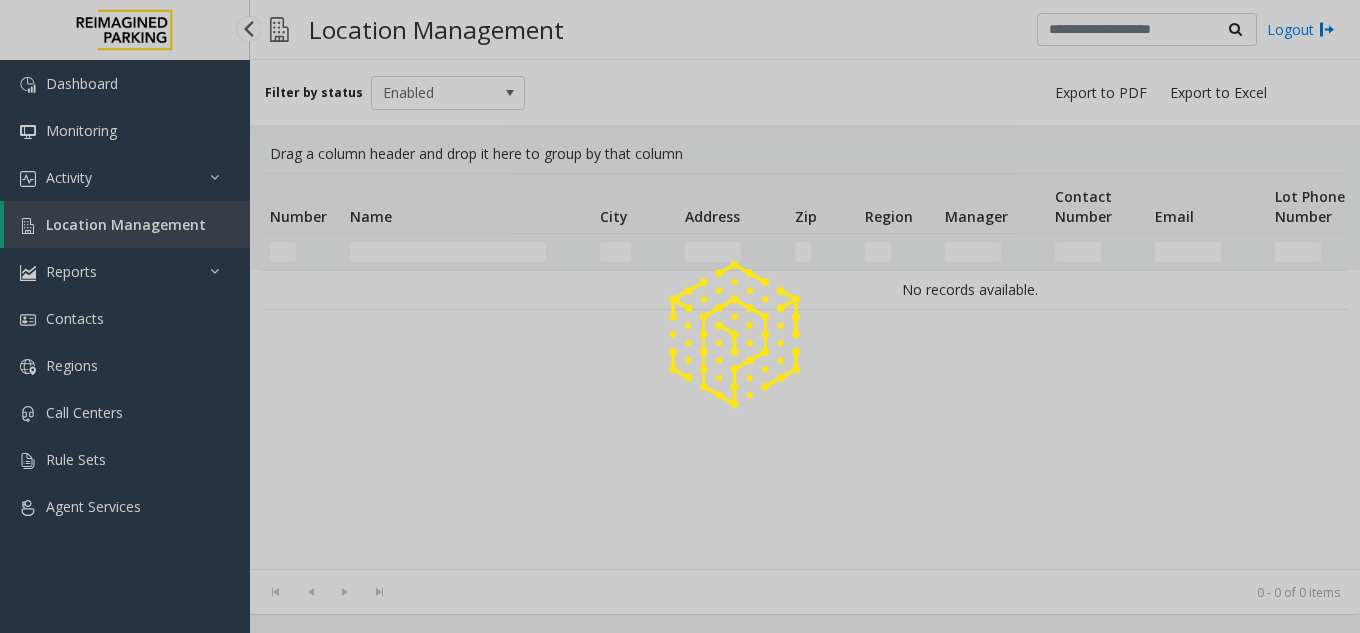 scroll, scrollTop: 0, scrollLeft: 0, axis: both 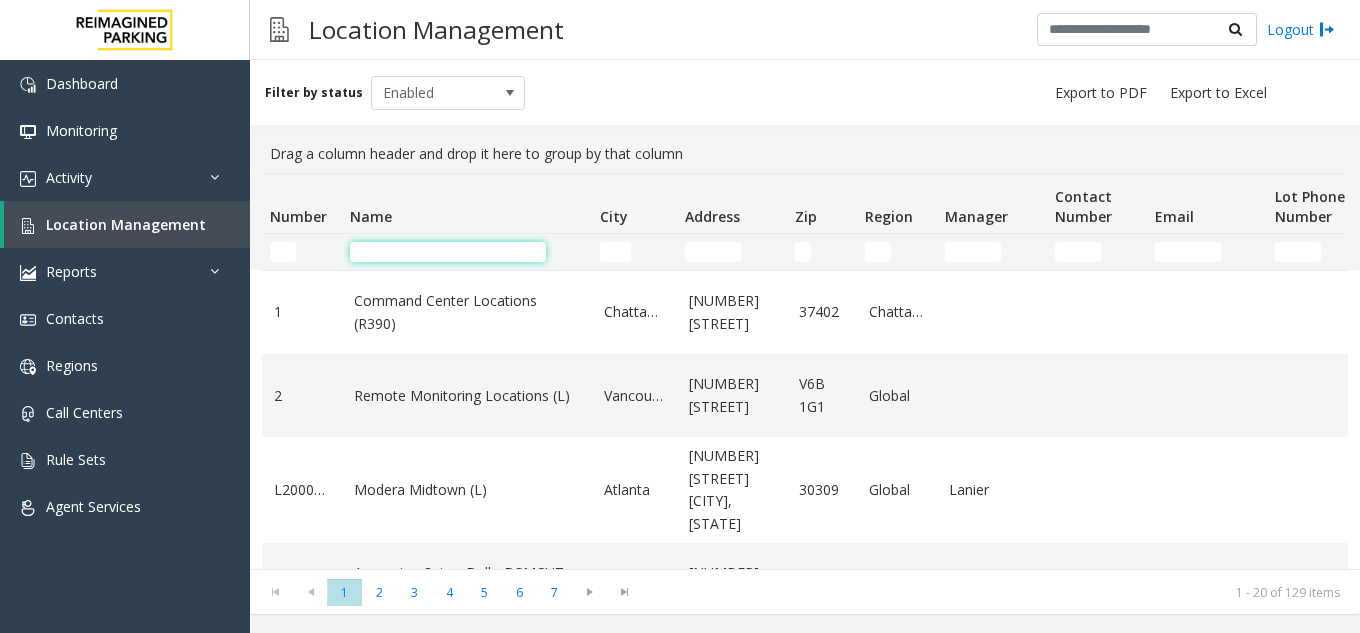 click 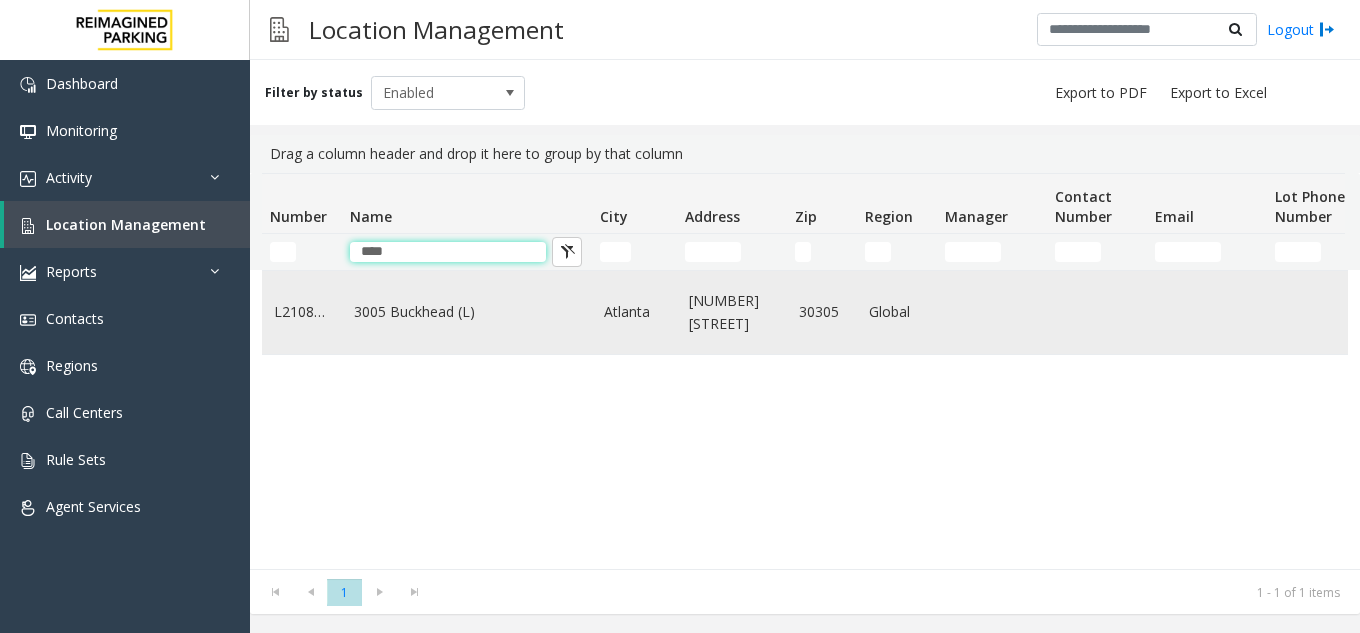 type on "****" 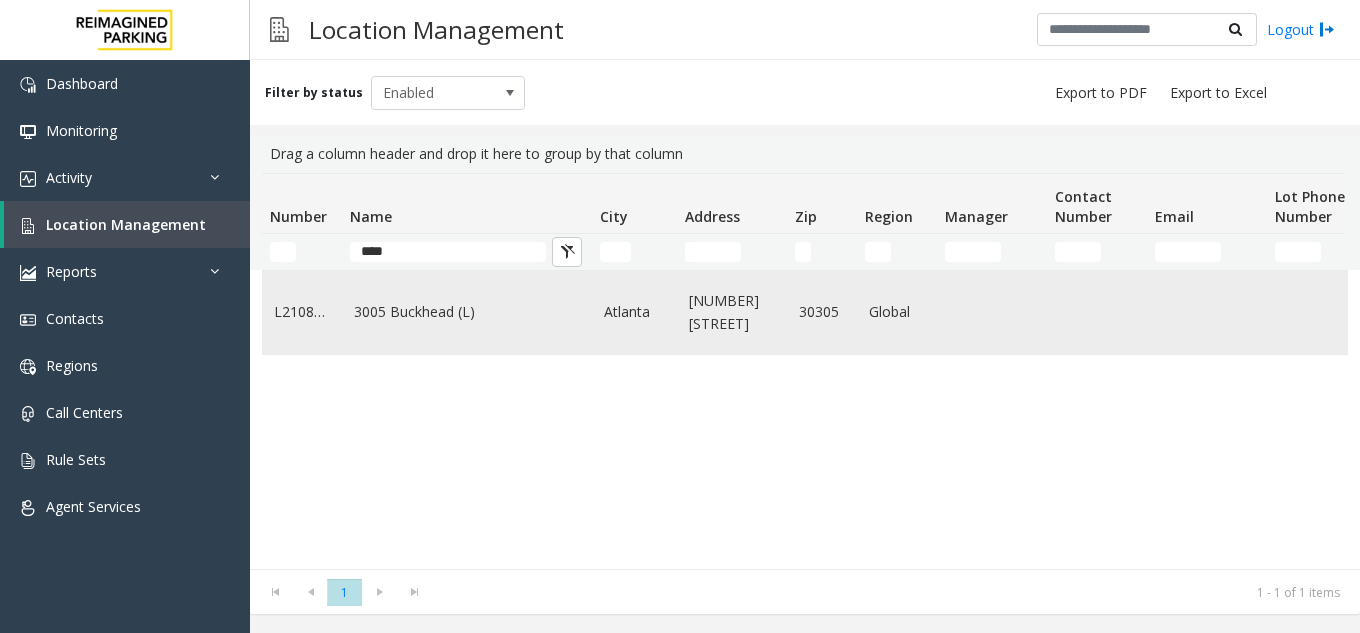 click on "3005 Buckhead (L)" 